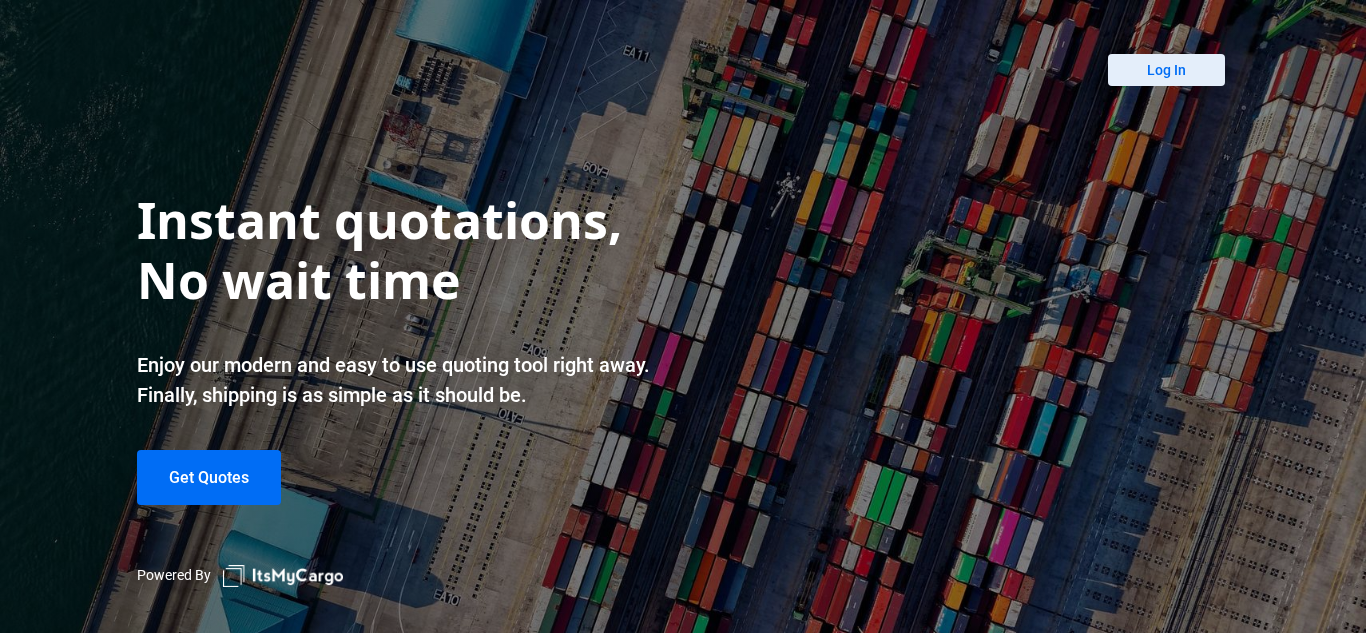 scroll, scrollTop: 0, scrollLeft: 0, axis: both 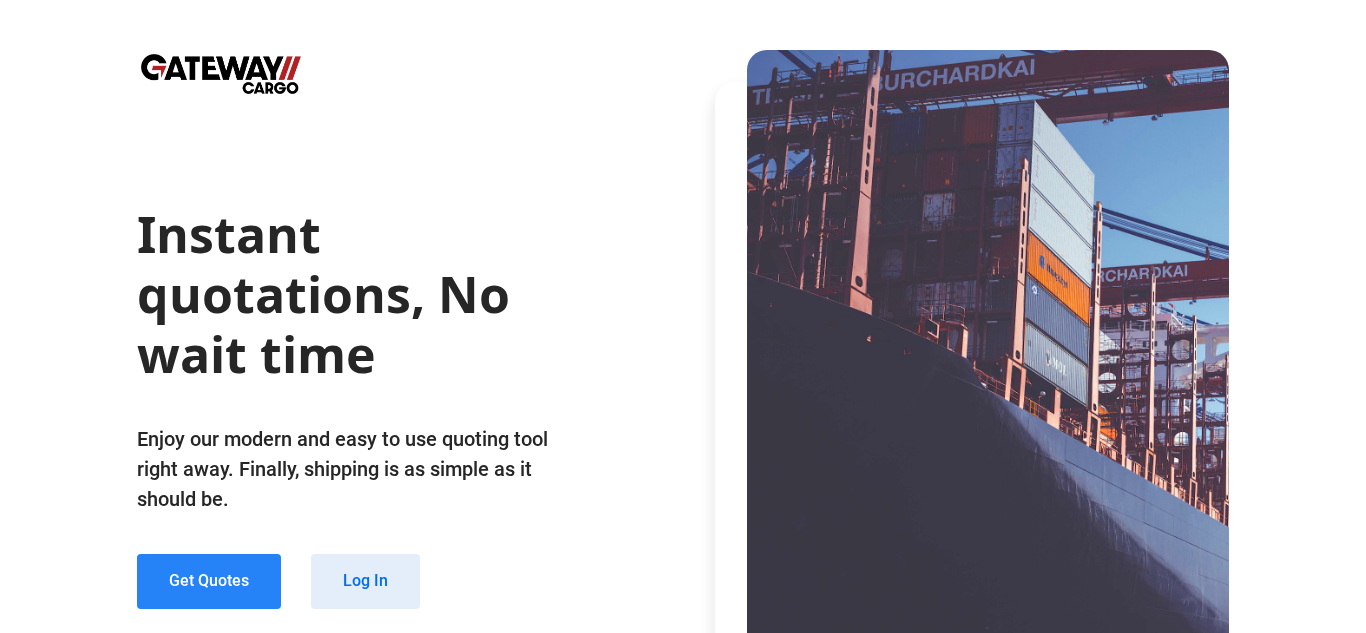 click on "Get Quotes" 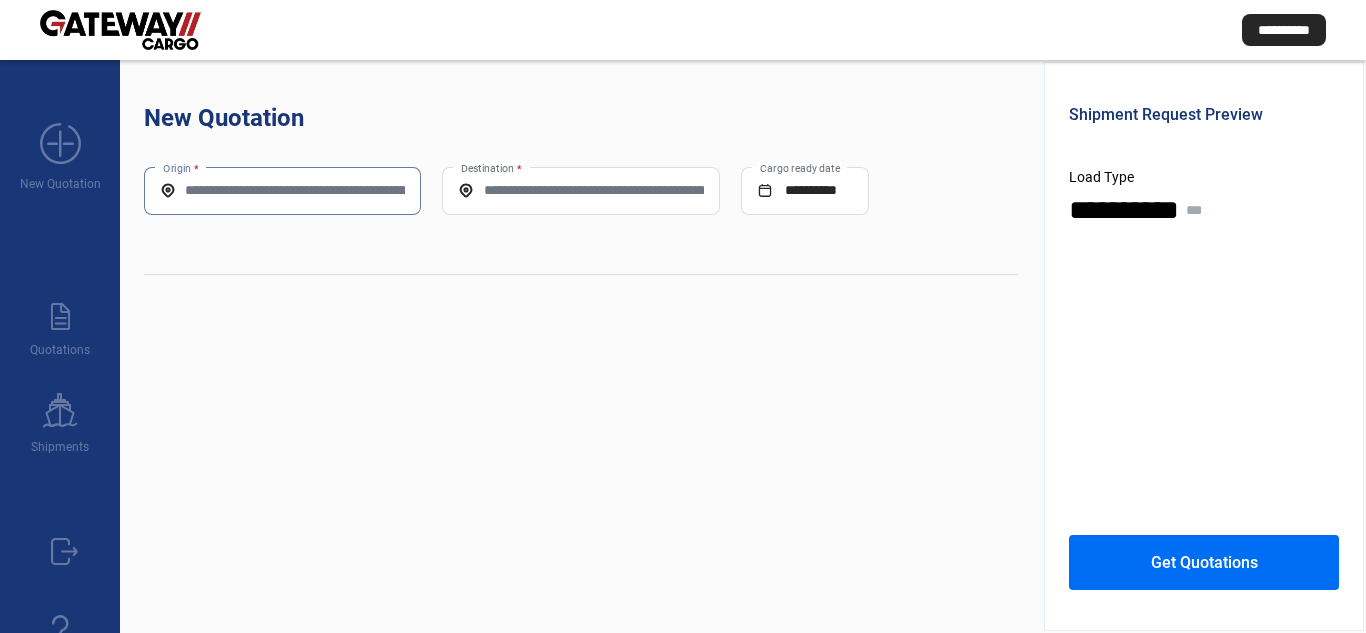 click on "Origin *" at bounding box center (282, 190) 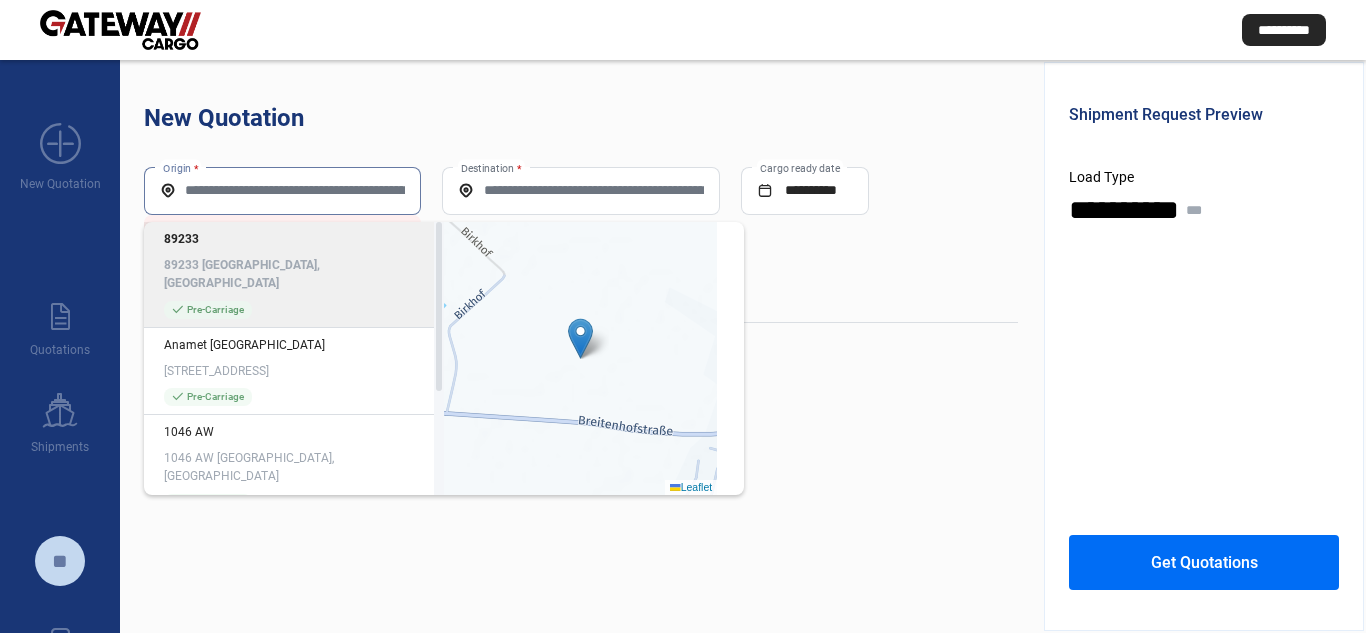paste on "*****" 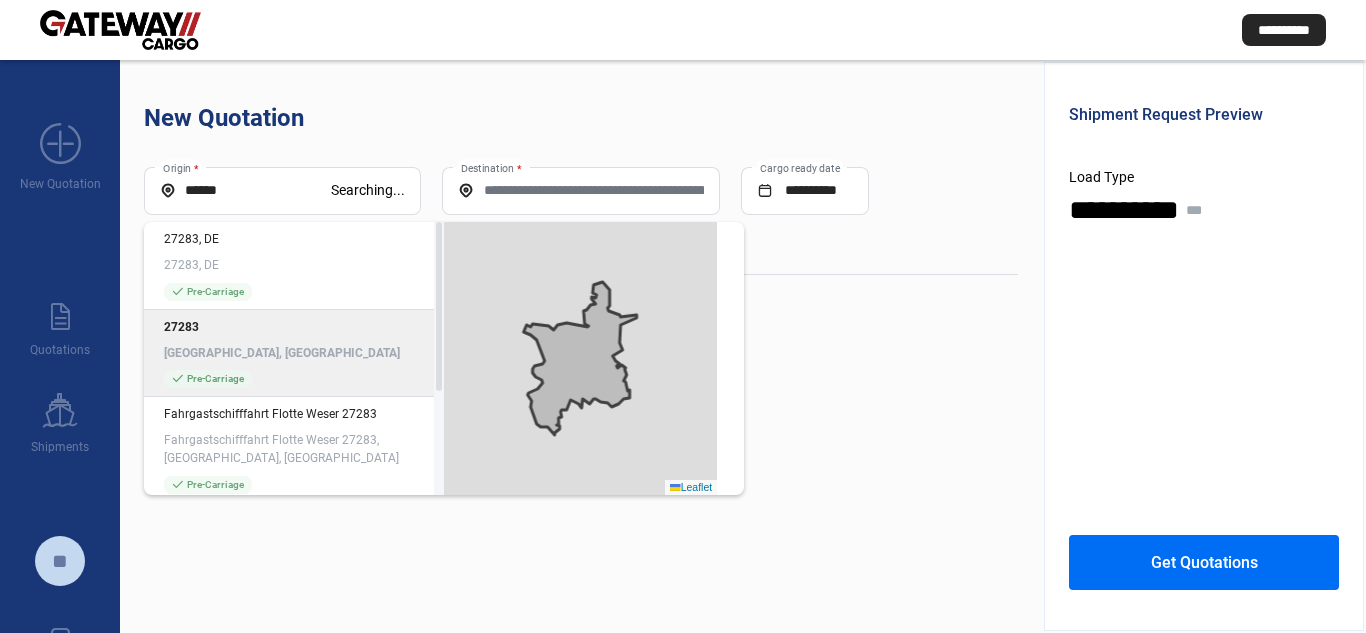 click on "[GEOGRAPHIC_DATA], [GEOGRAPHIC_DATA]" 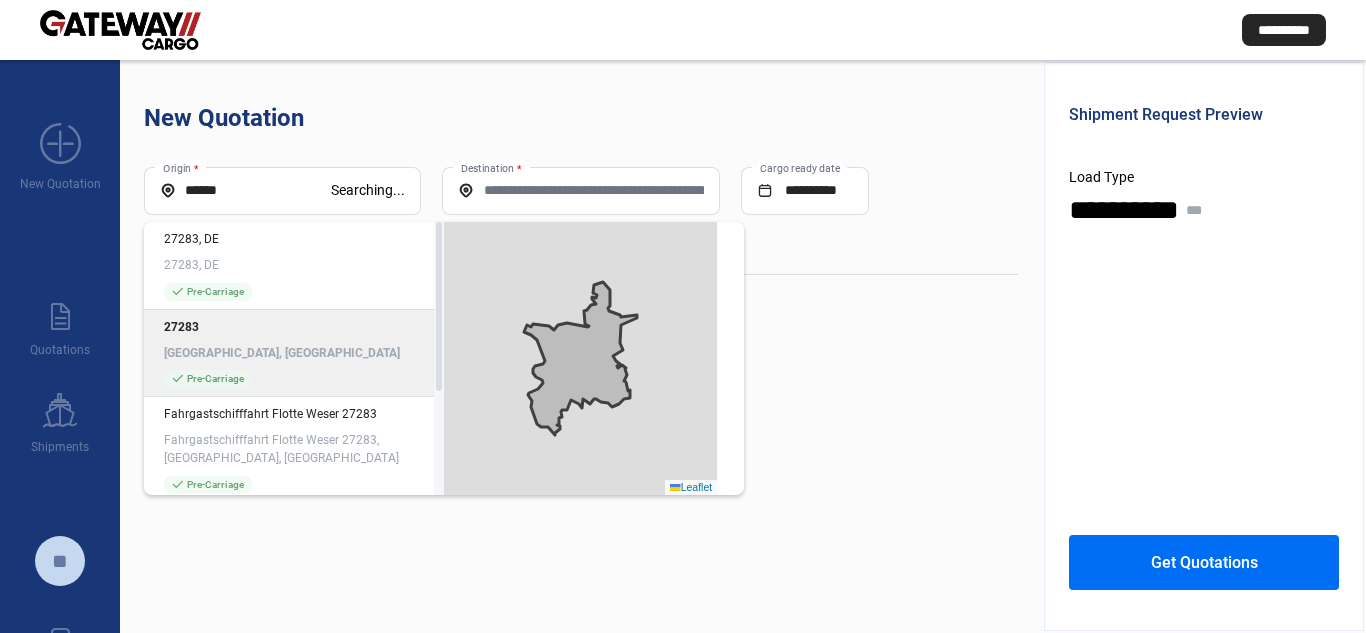 click on "27283" 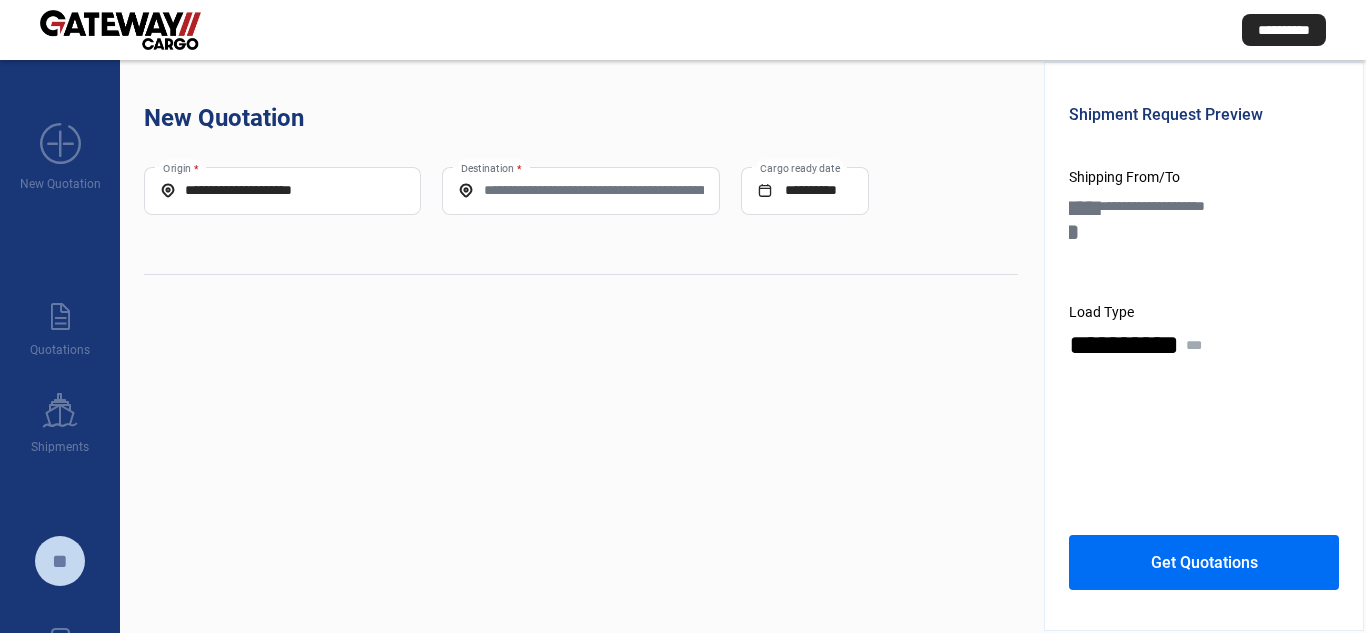 click on "Destination *" at bounding box center (580, 190) 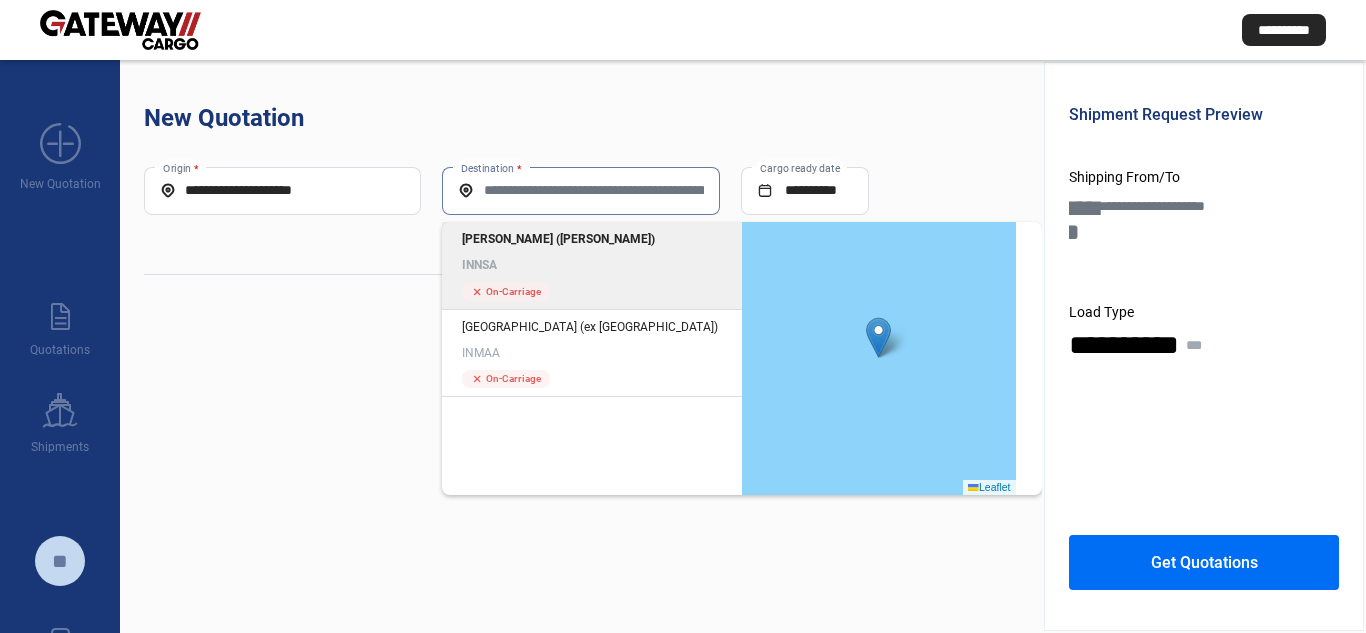type on "**********" 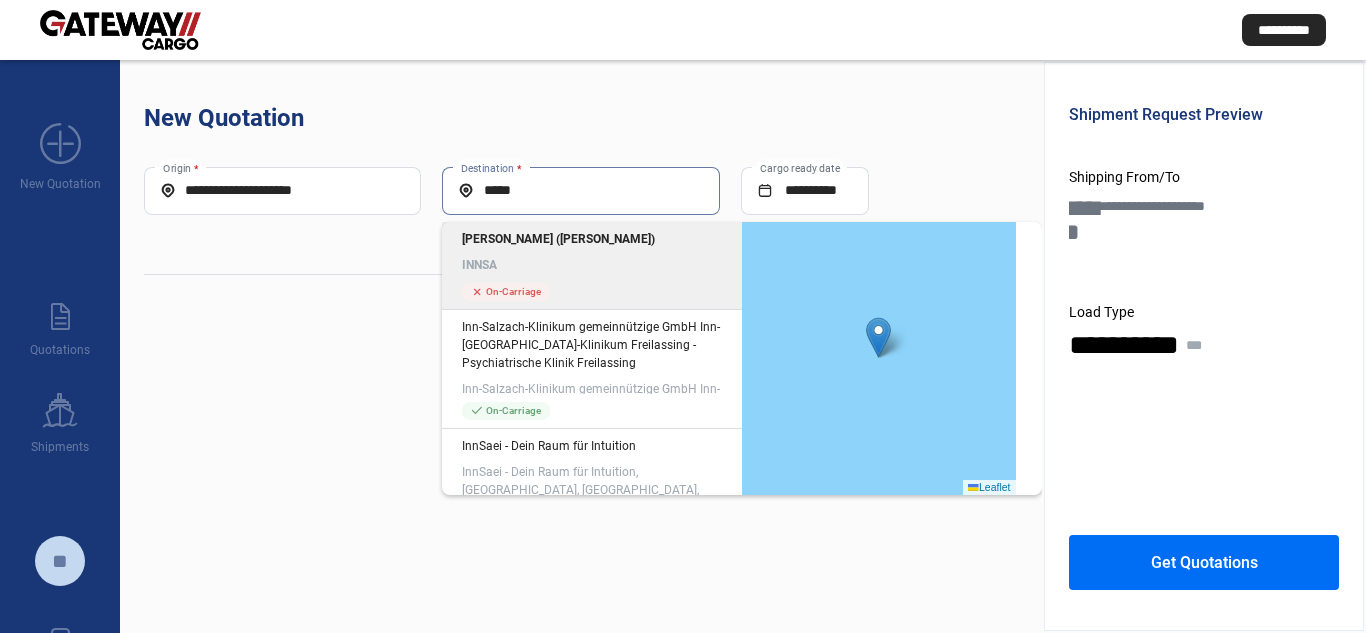 click on "[PERSON_NAME] ([PERSON_NAME]) INNSA" 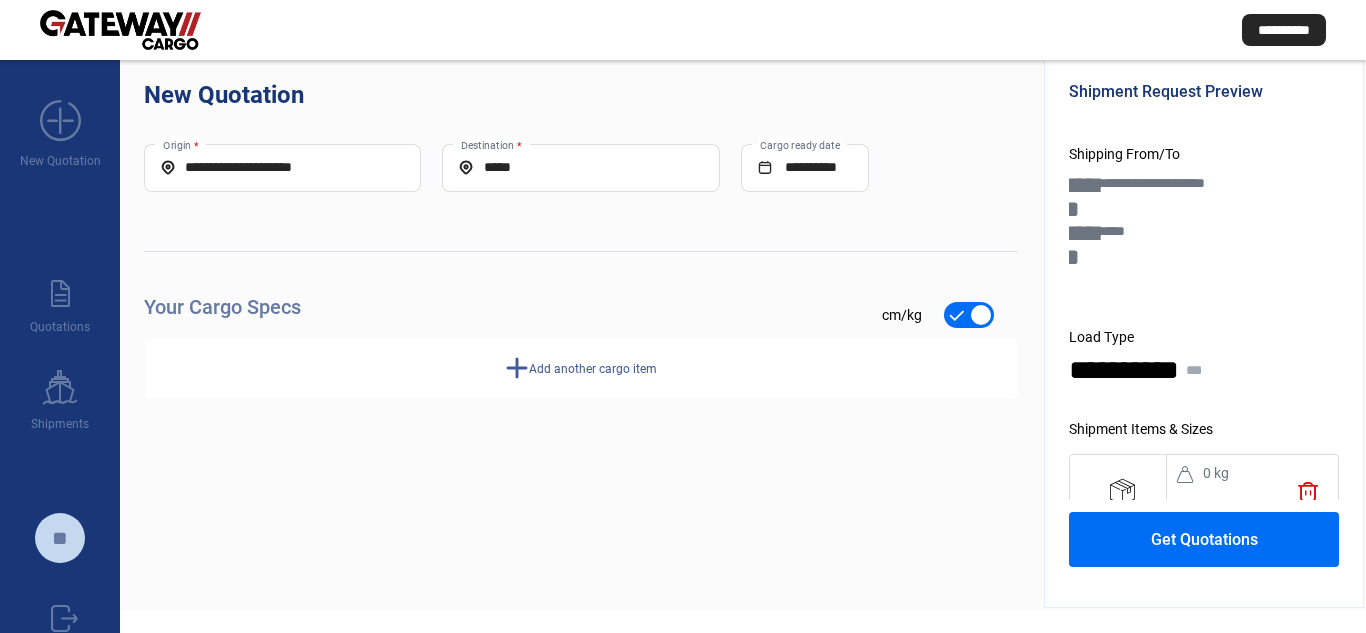 scroll, scrollTop: 100, scrollLeft: 0, axis: vertical 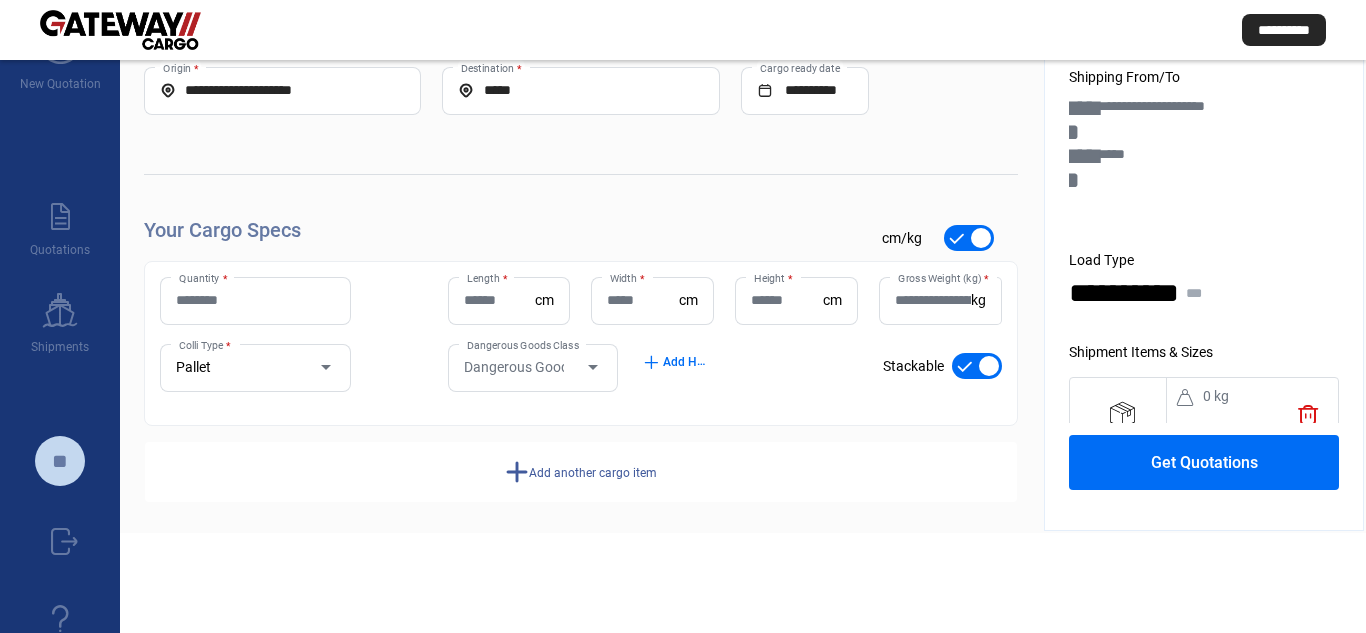 click on "Quantity *" 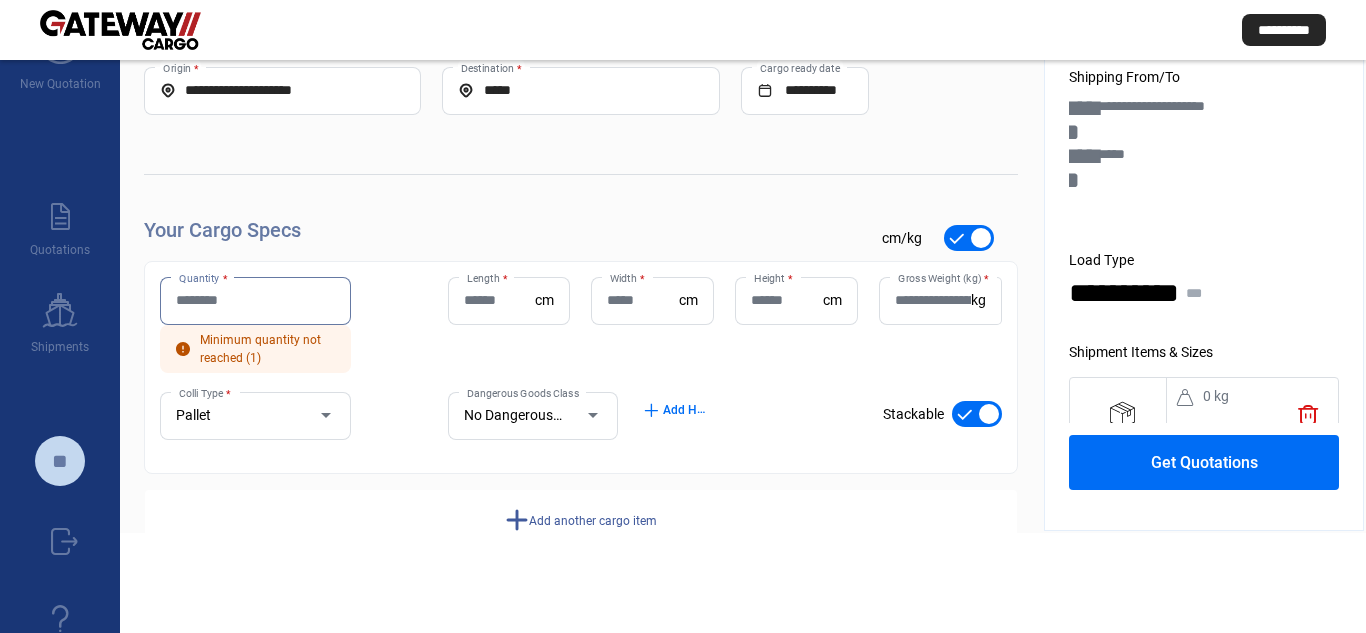 click on "Quantity *" at bounding box center [255, 300] 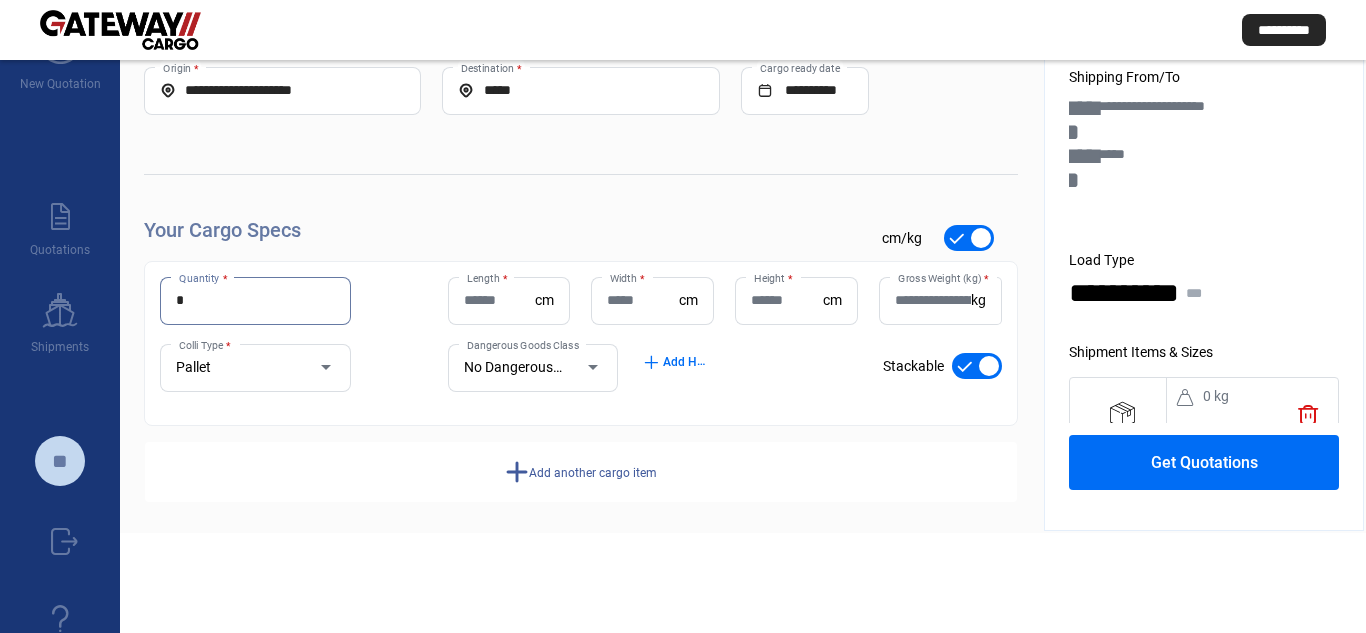 type on "*" 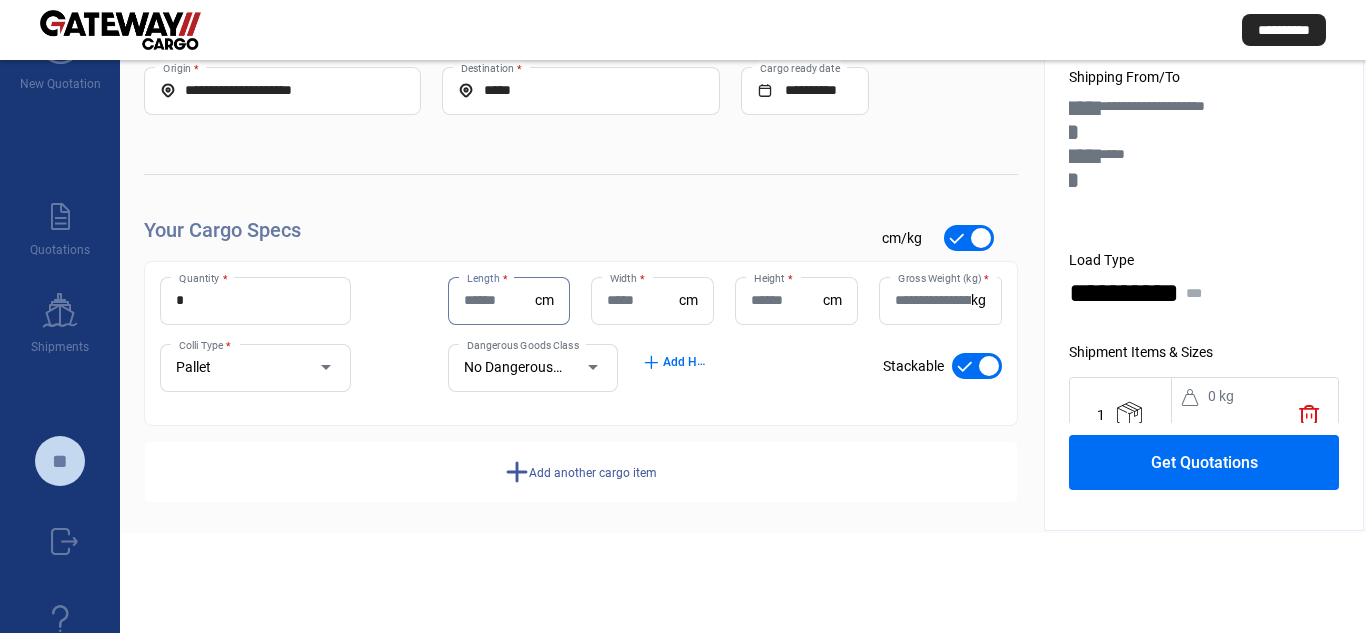 click on "Pallet Colli Type *" 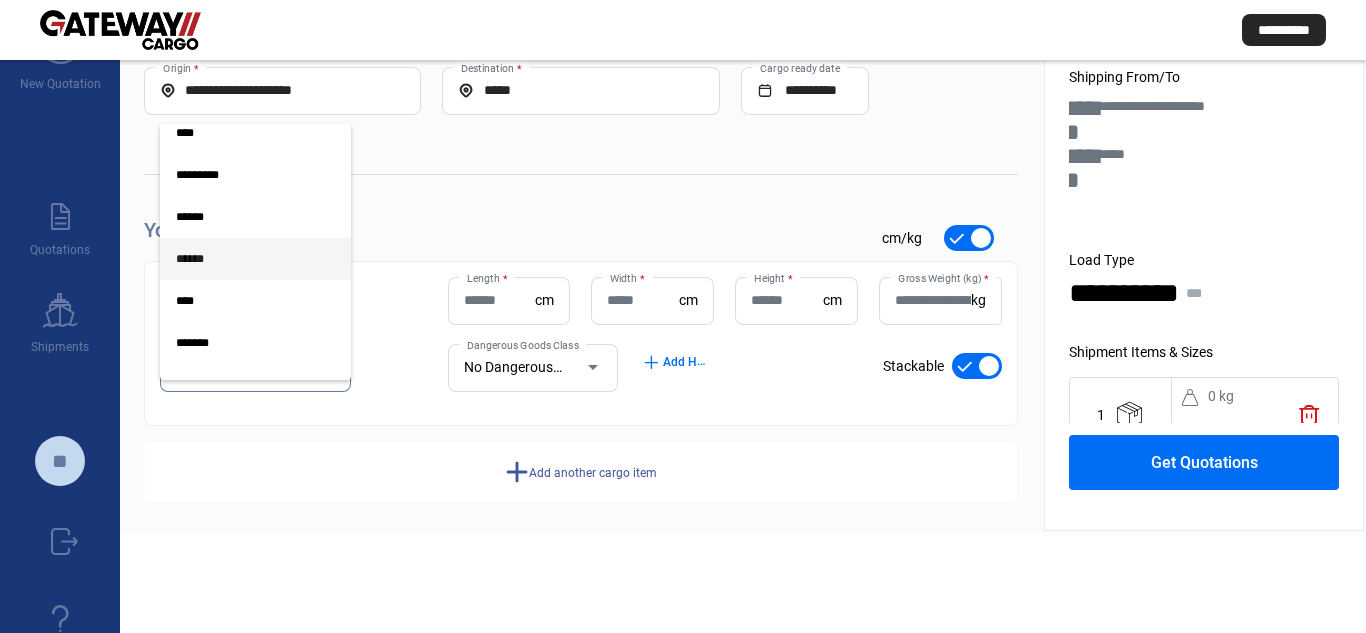 scroll, scrollTop: 248, scrollLeft: 0, axis: vertical 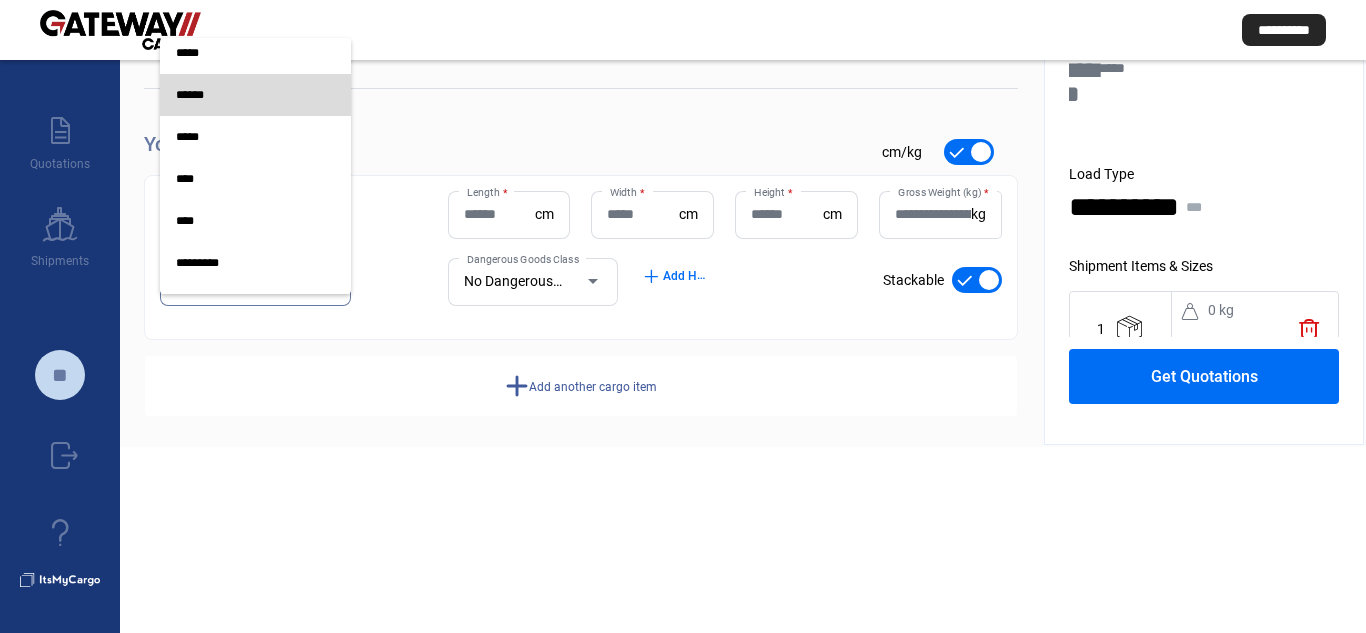 click on "******" at bounding box center (255, 95) 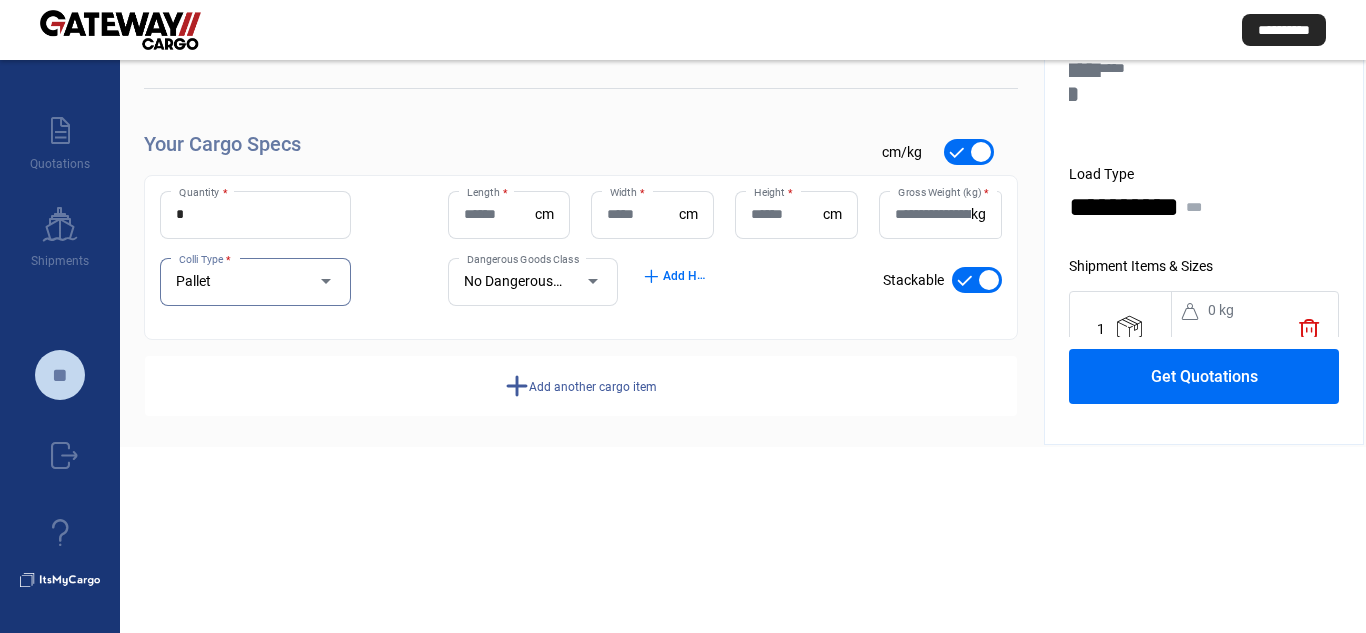 click on "Length  *" at bounding box center [500, 214] 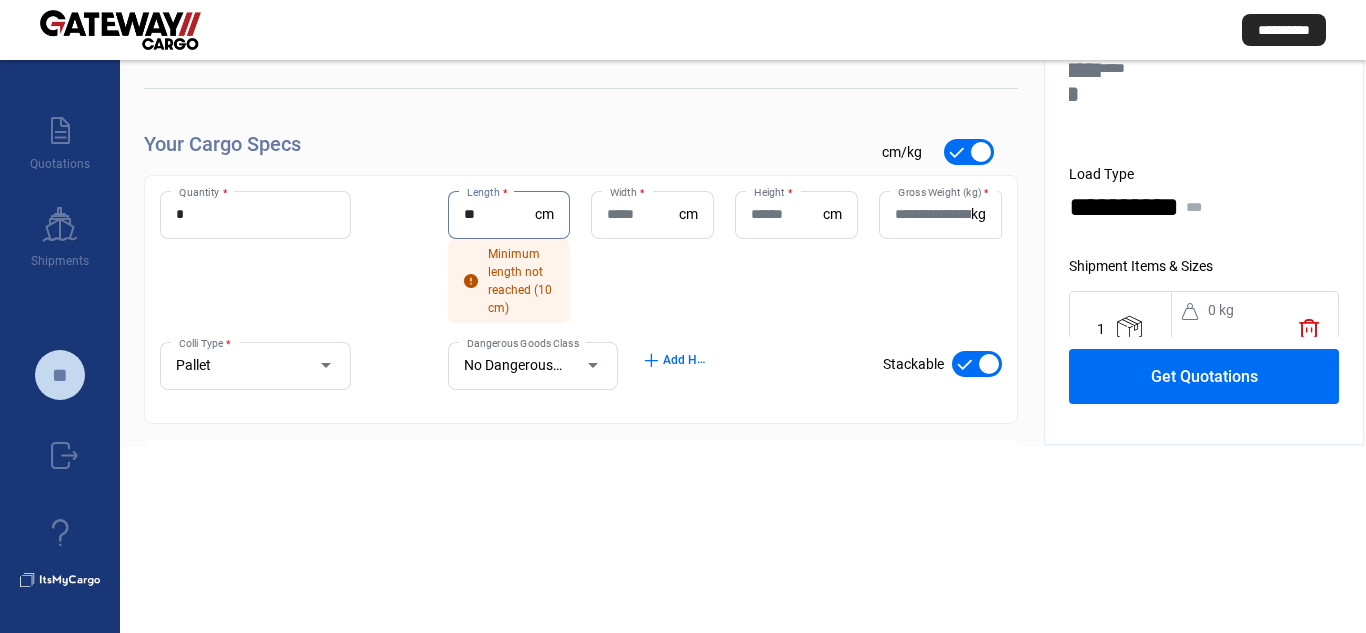 type on "**" 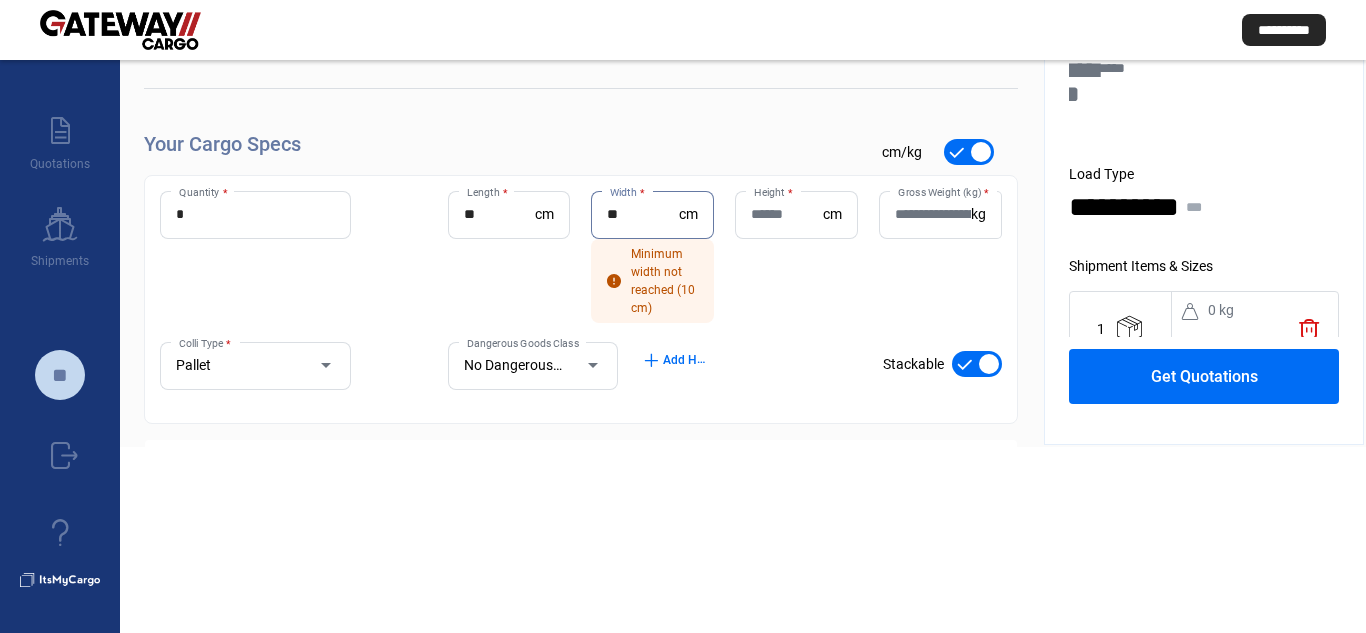 type on "**" 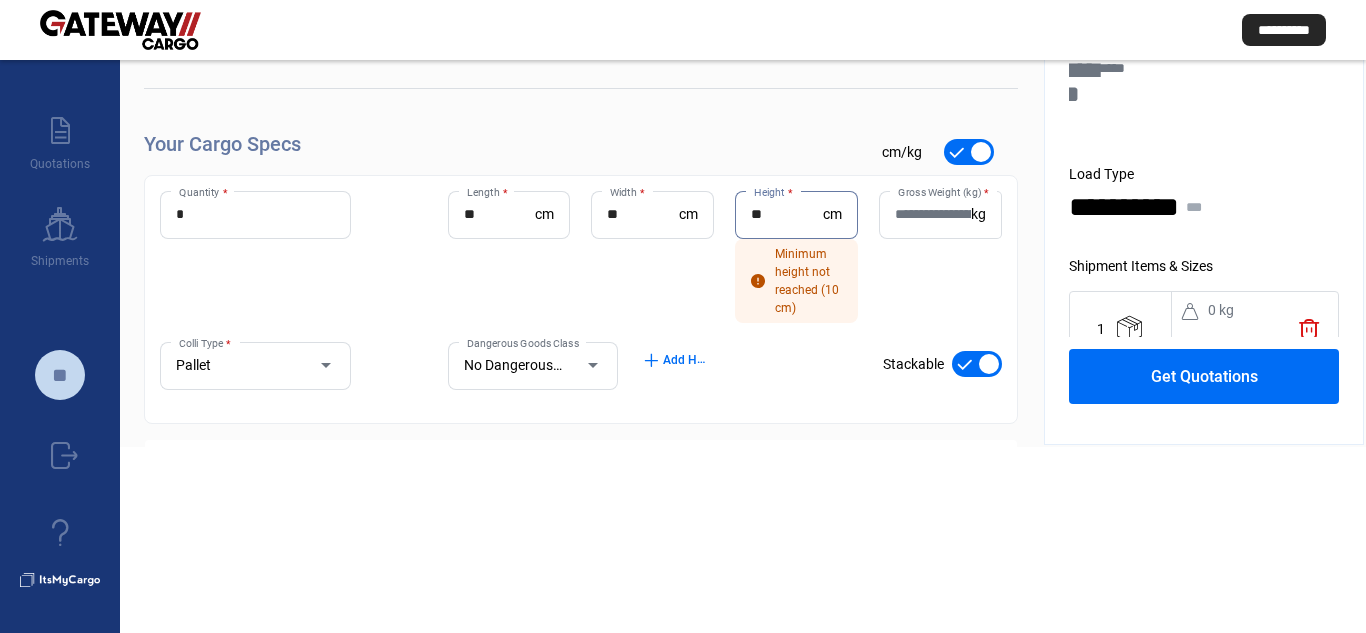 type on "**" 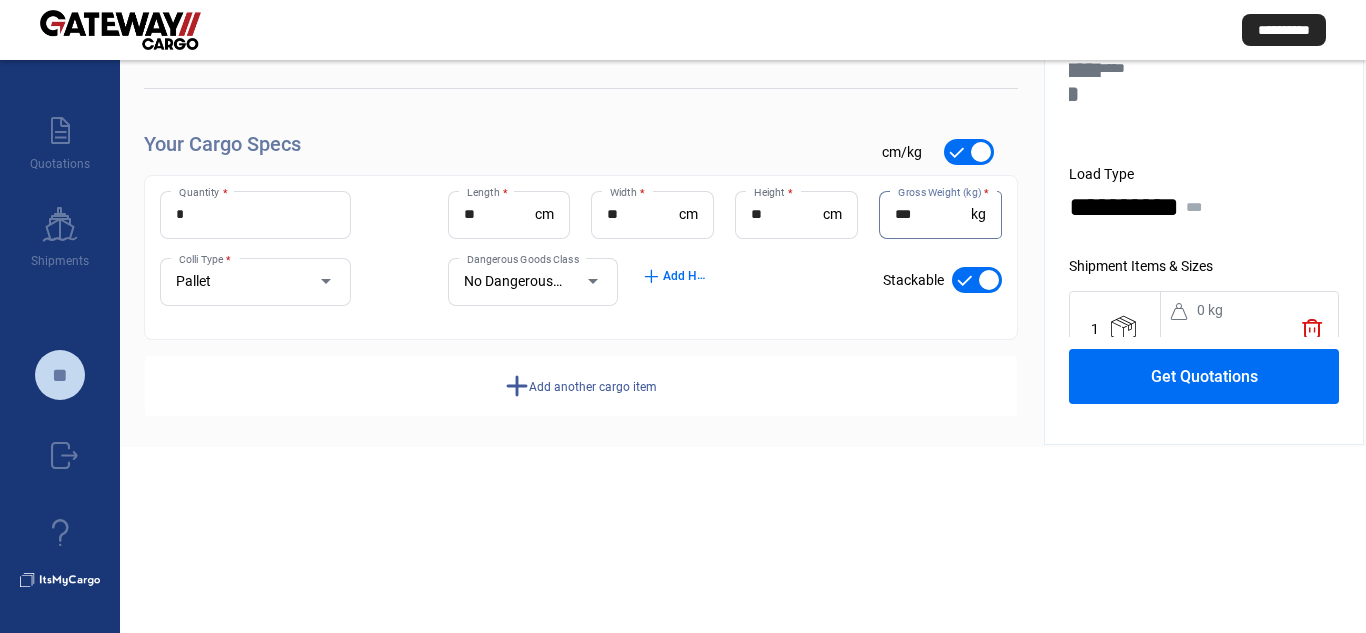 type on "***" 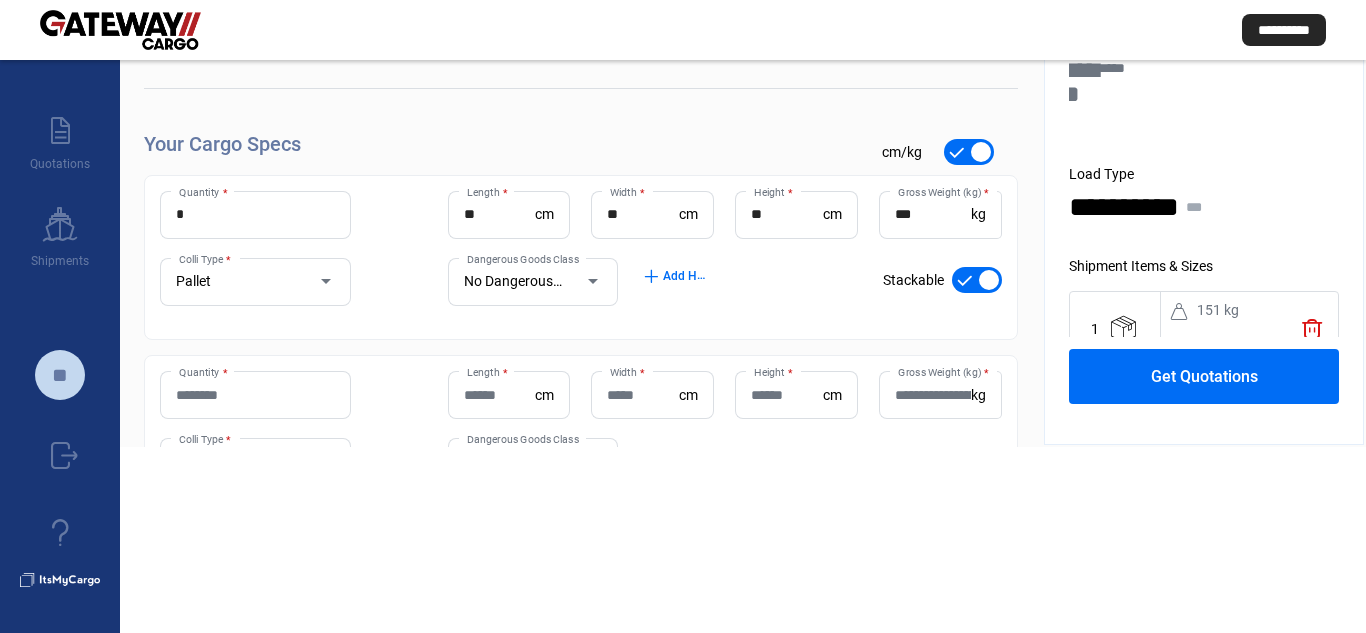 click on "Quantity *" at bounding box center (255, 395) 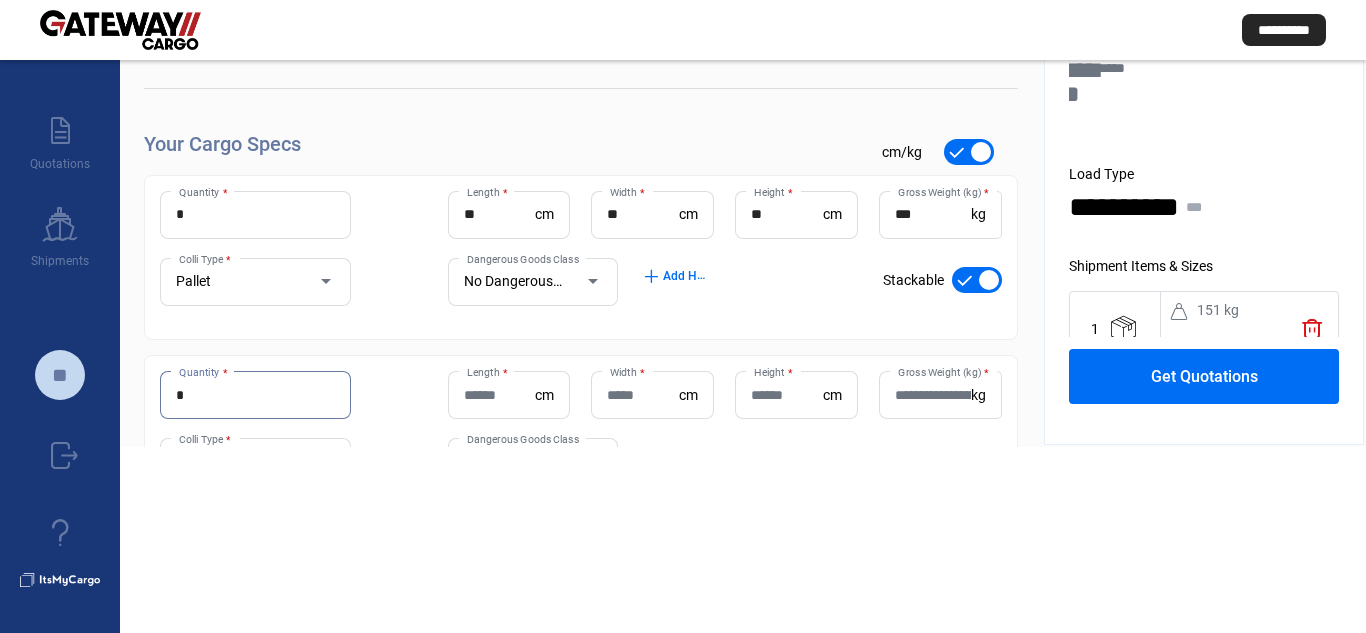 type on "*" 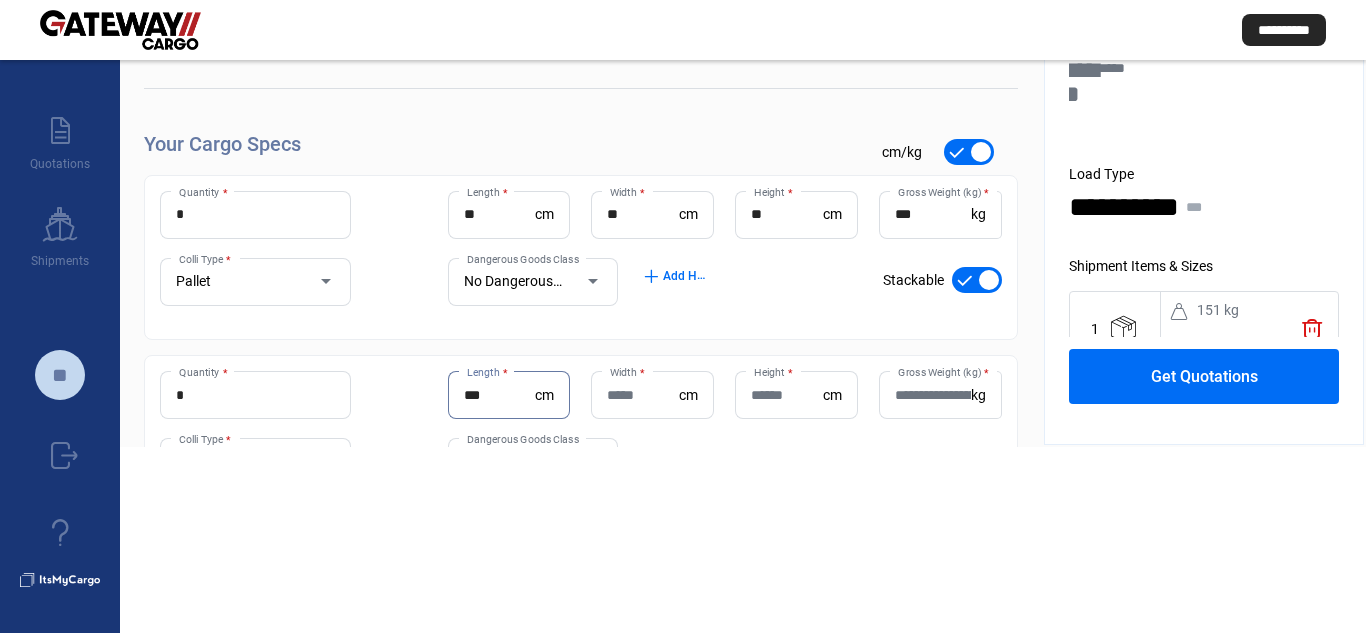 type on "***" 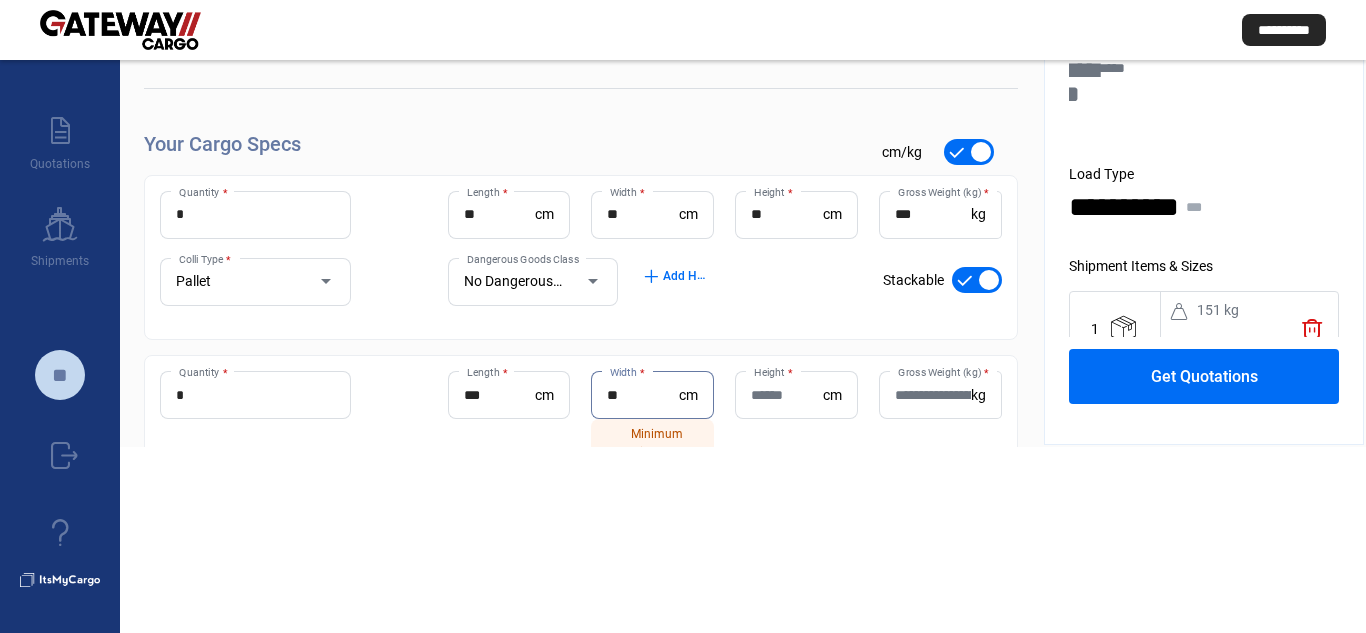 type on "**" 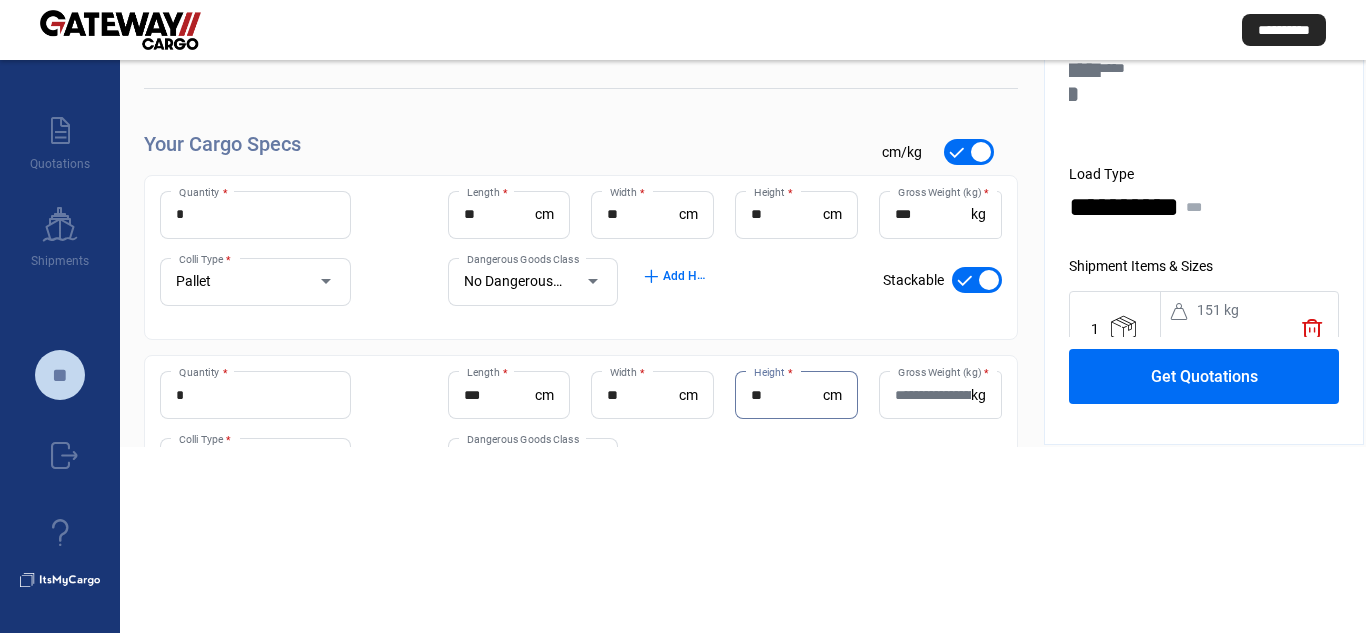 type on "**" 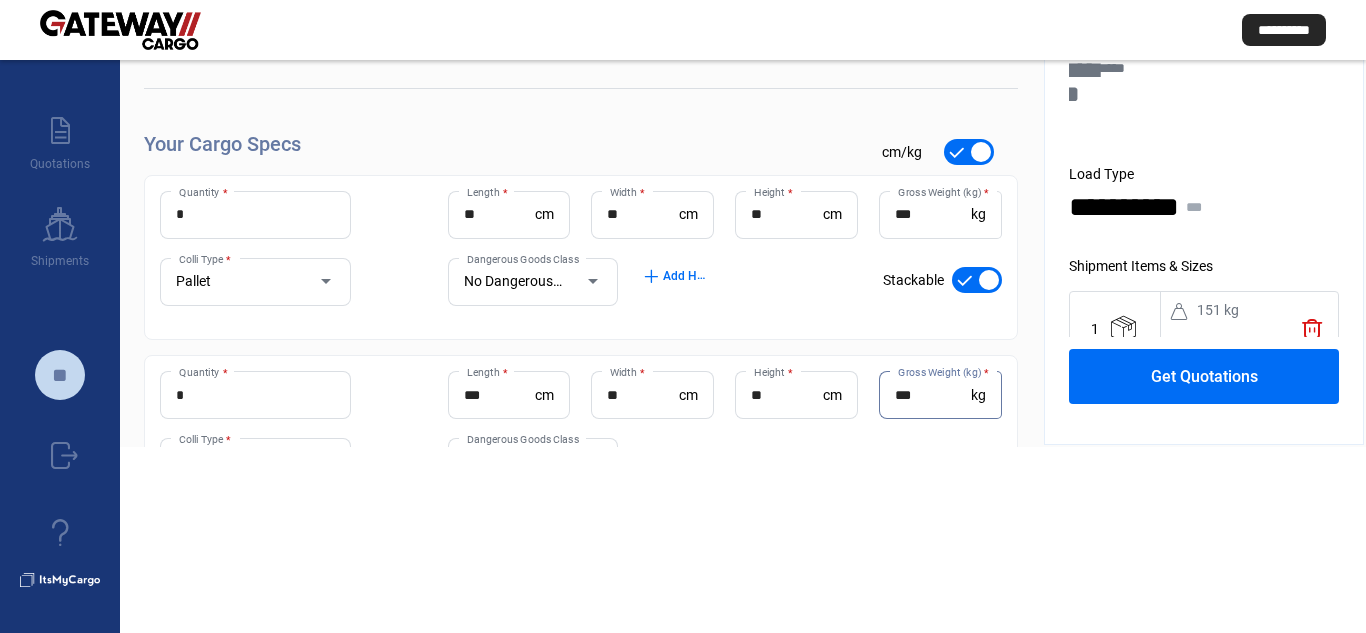 type on "***" 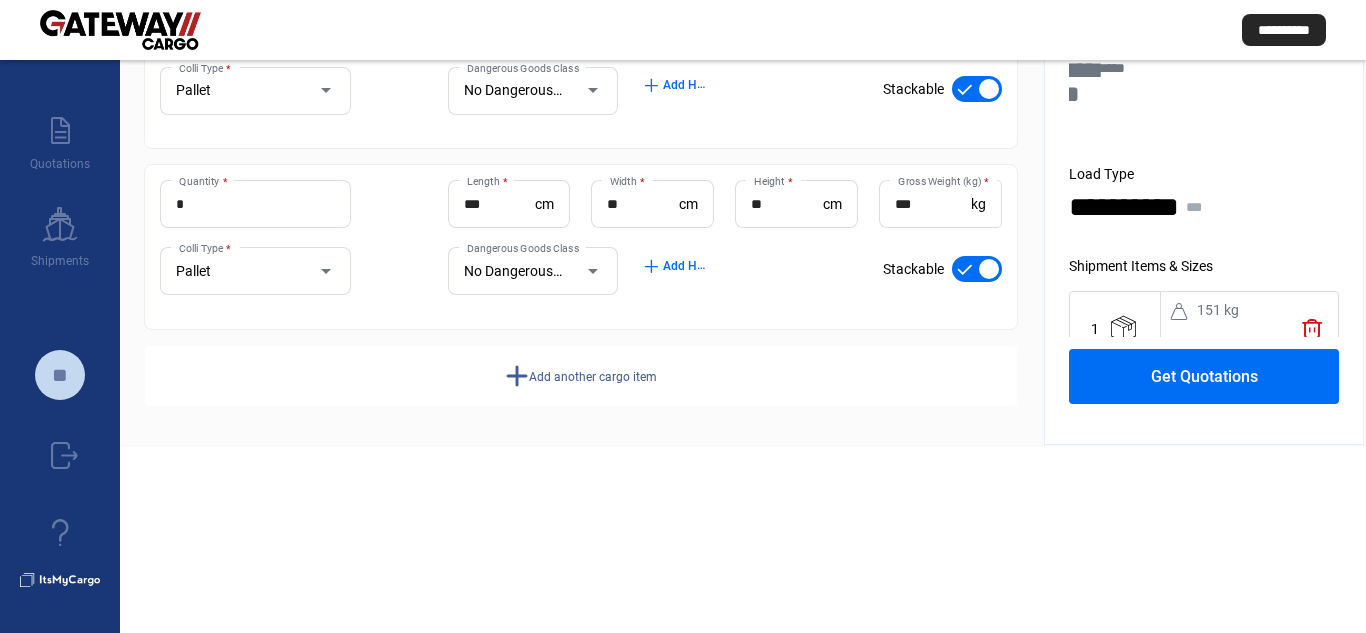 click on "add" 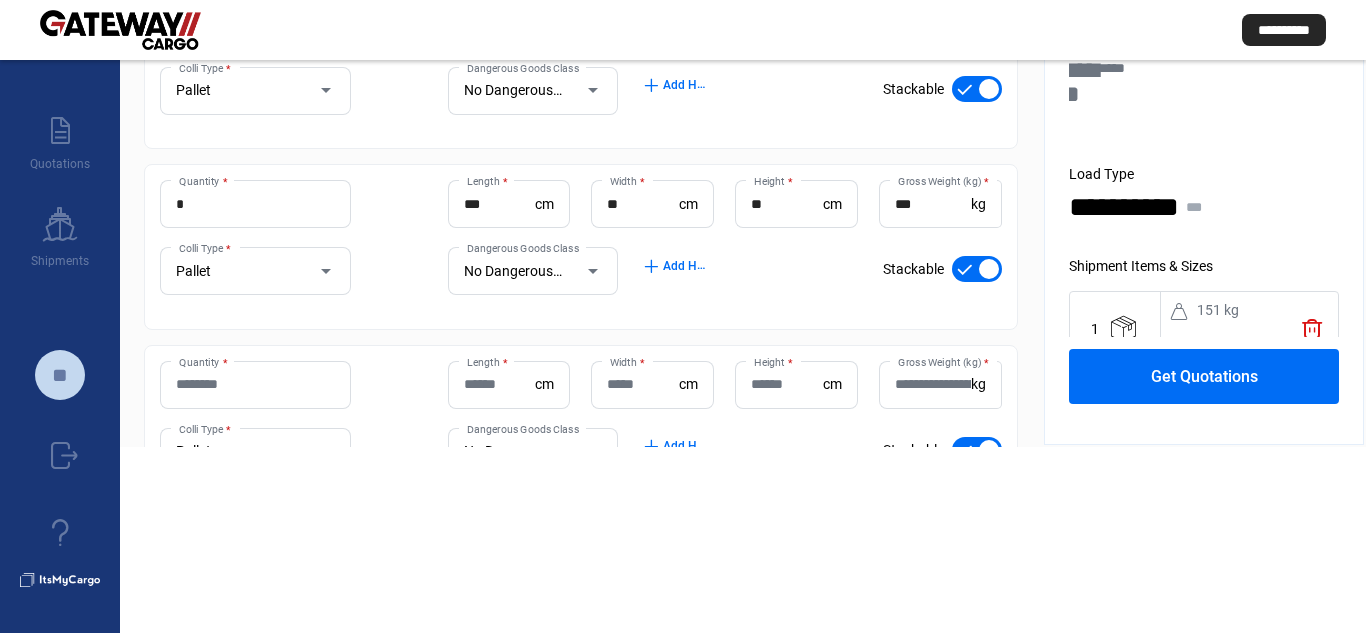 click on "Quantity *" at bounding box center [255, 384] 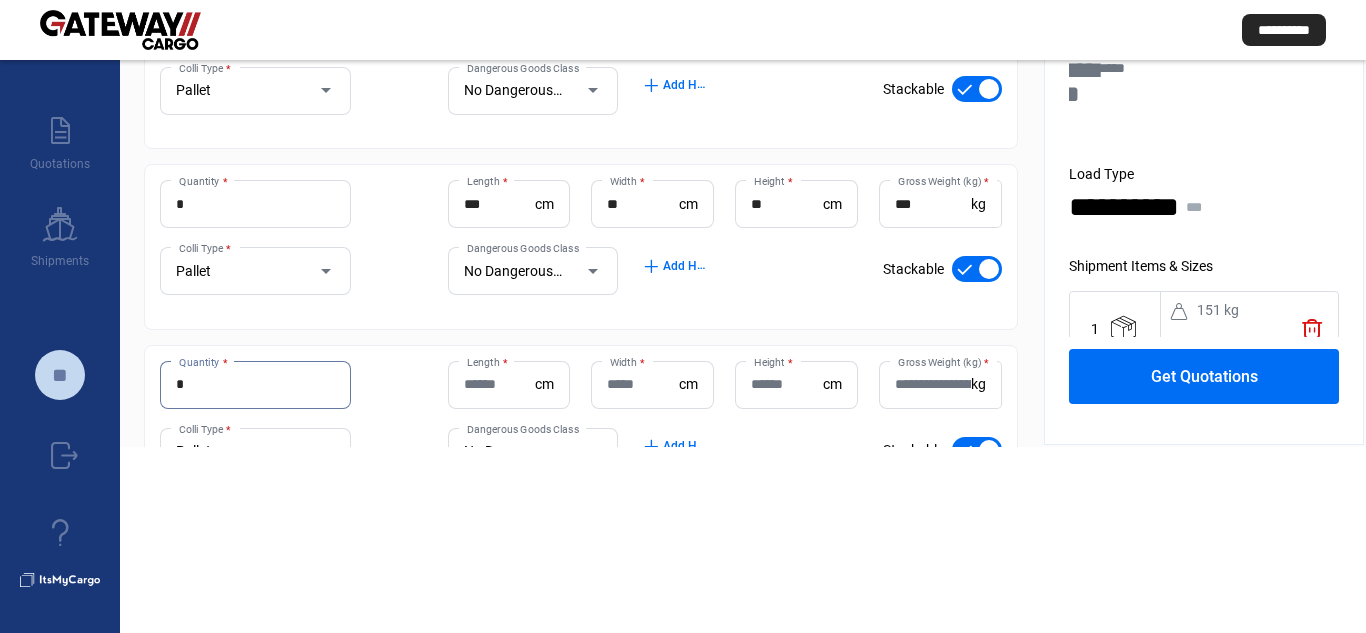 type on "*" 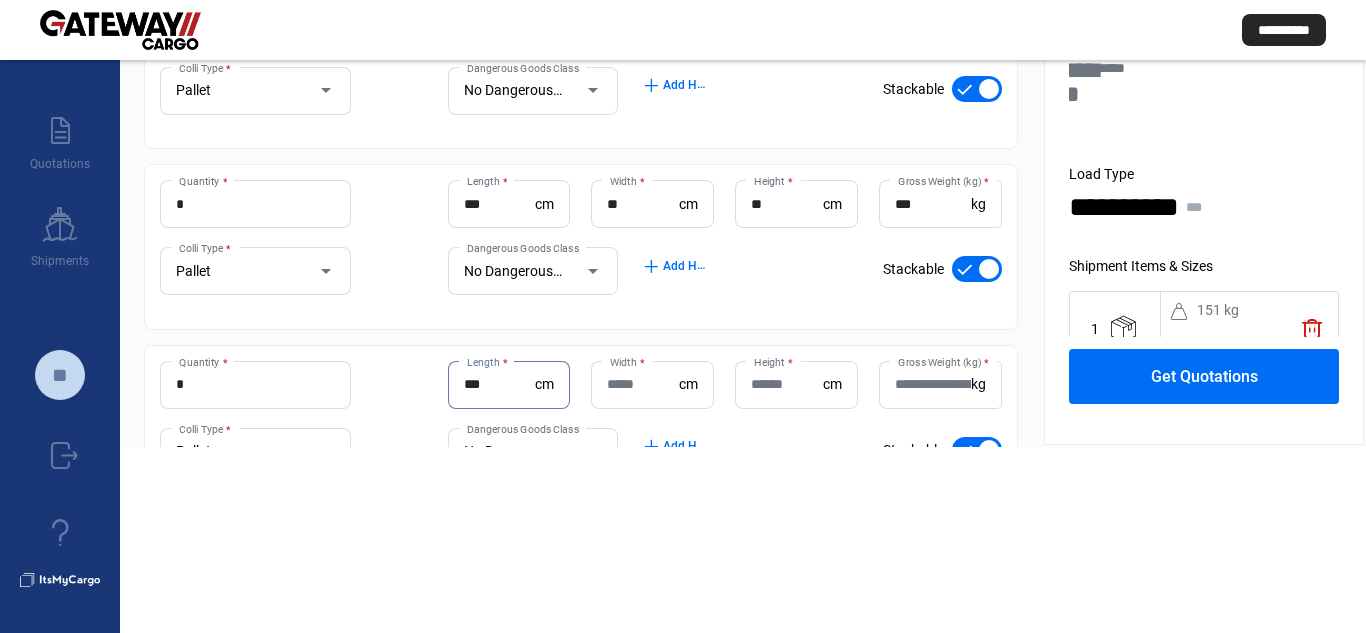 type on "***" 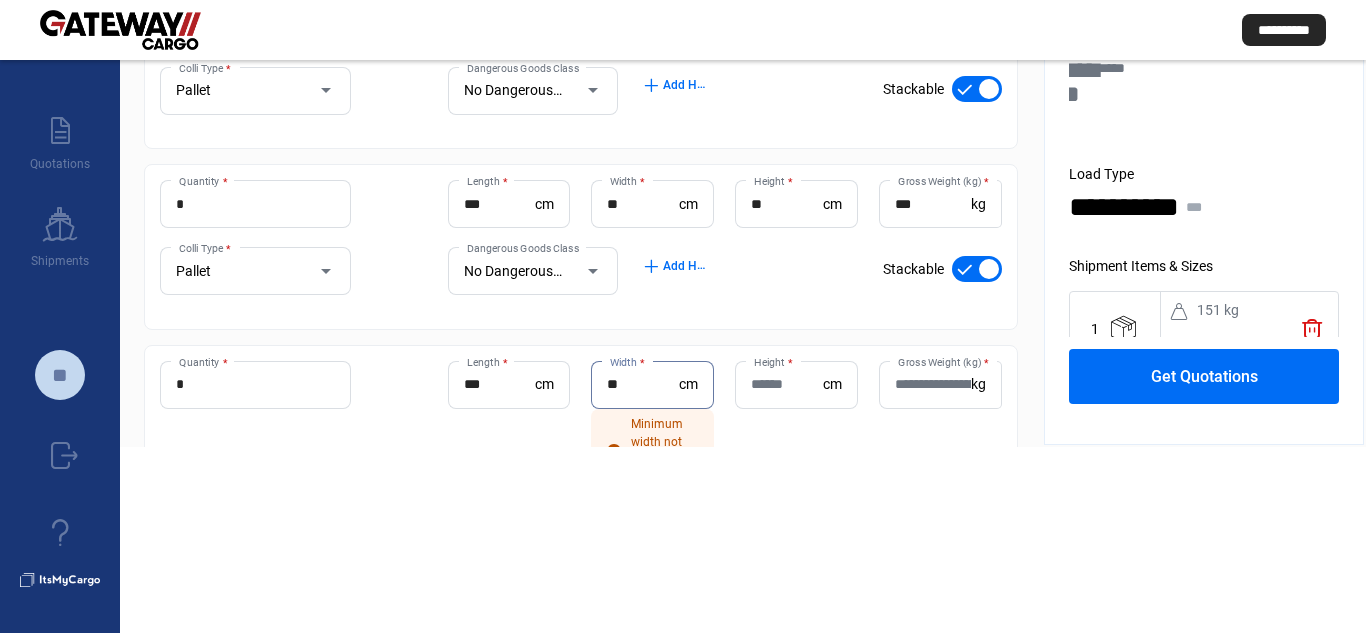 type on "**" 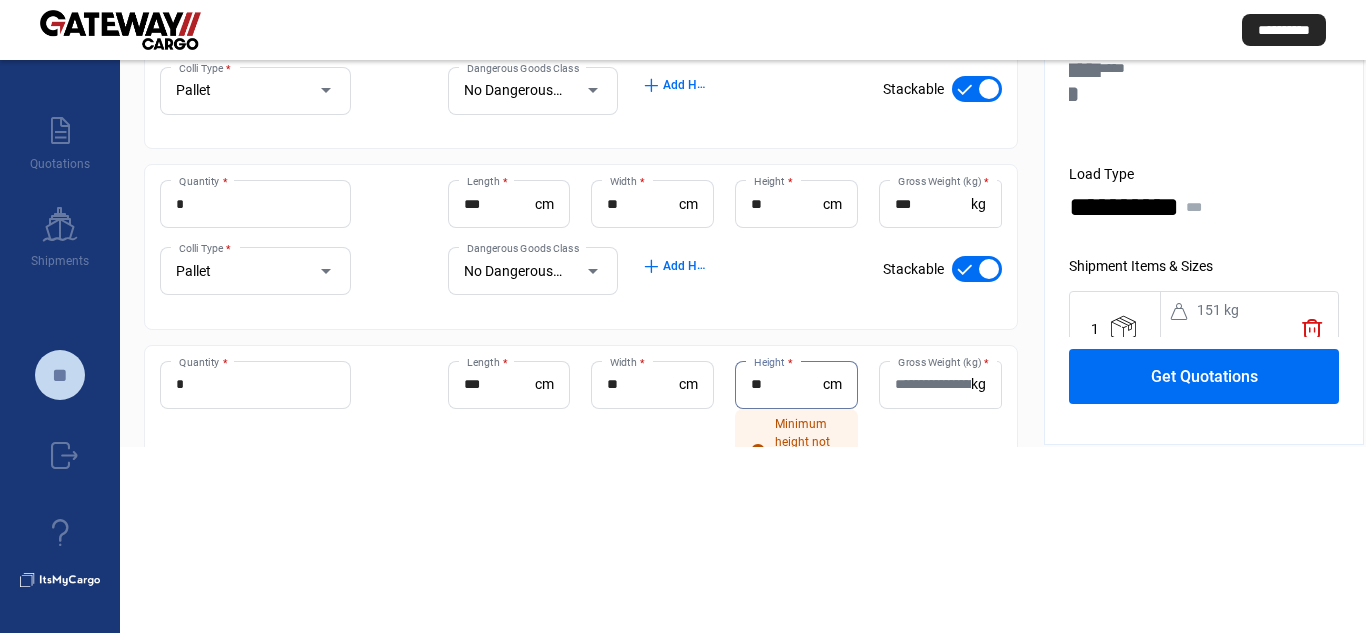 type on "**" 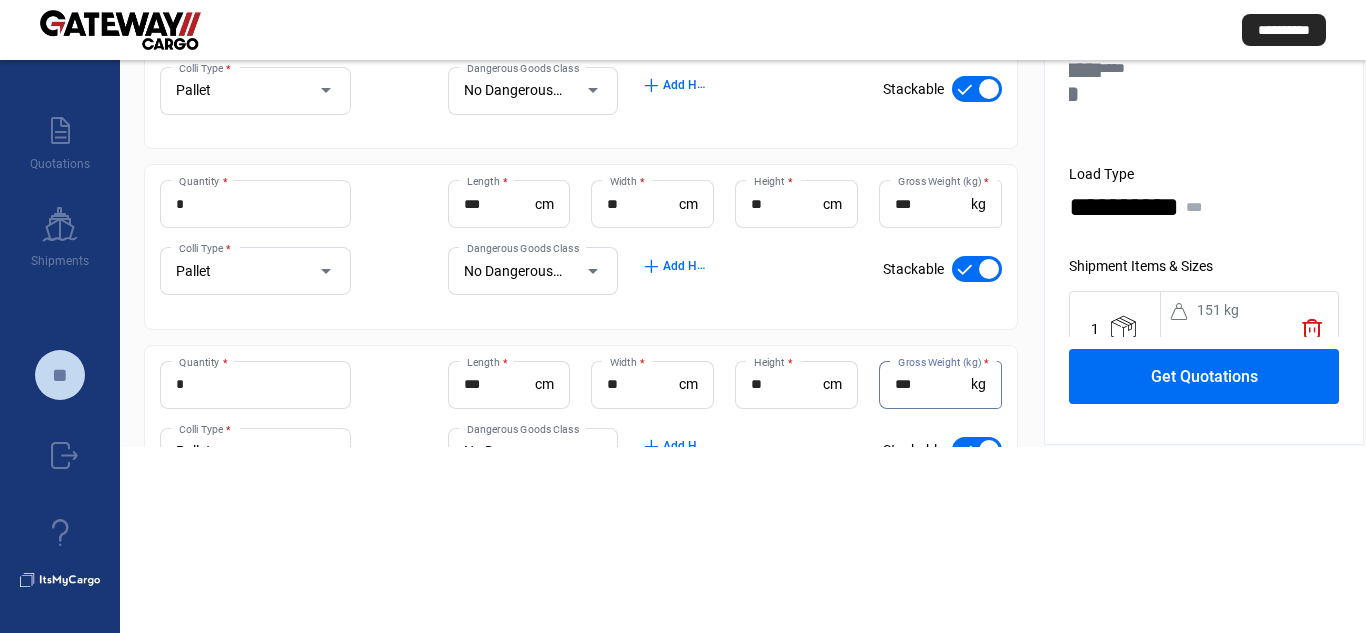 type on "***" 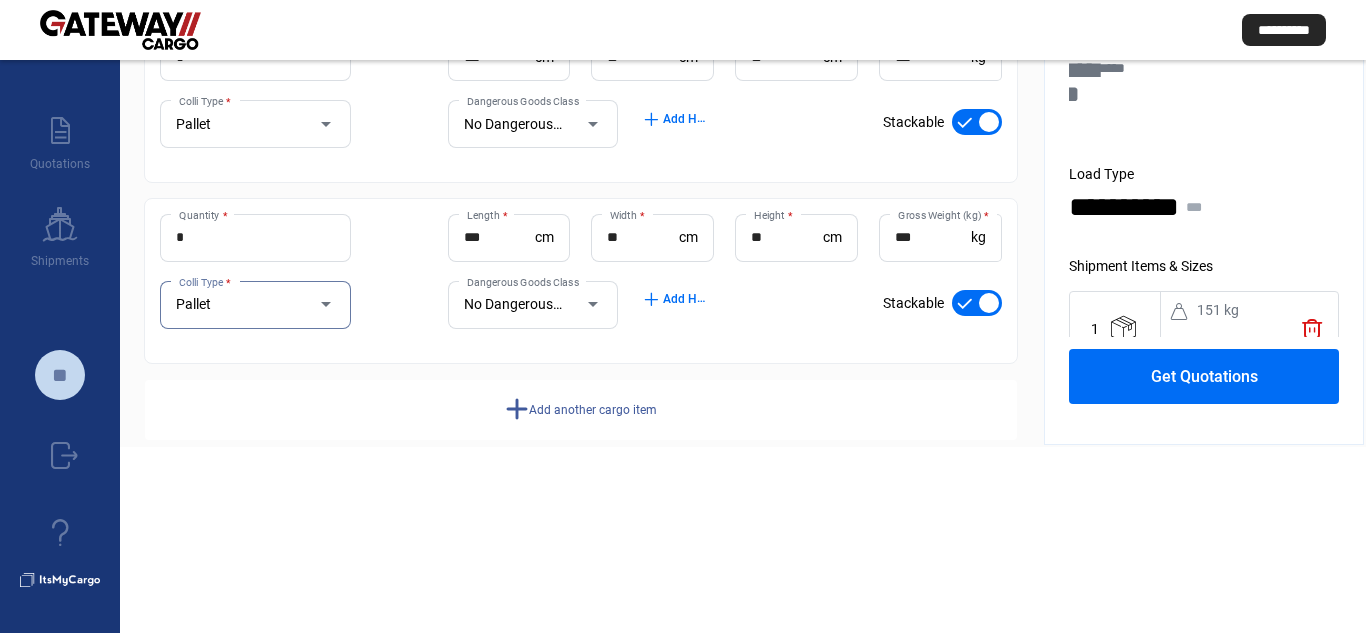 scroll, scrollTop: 372, scrollLeft: 0, axis: vertical 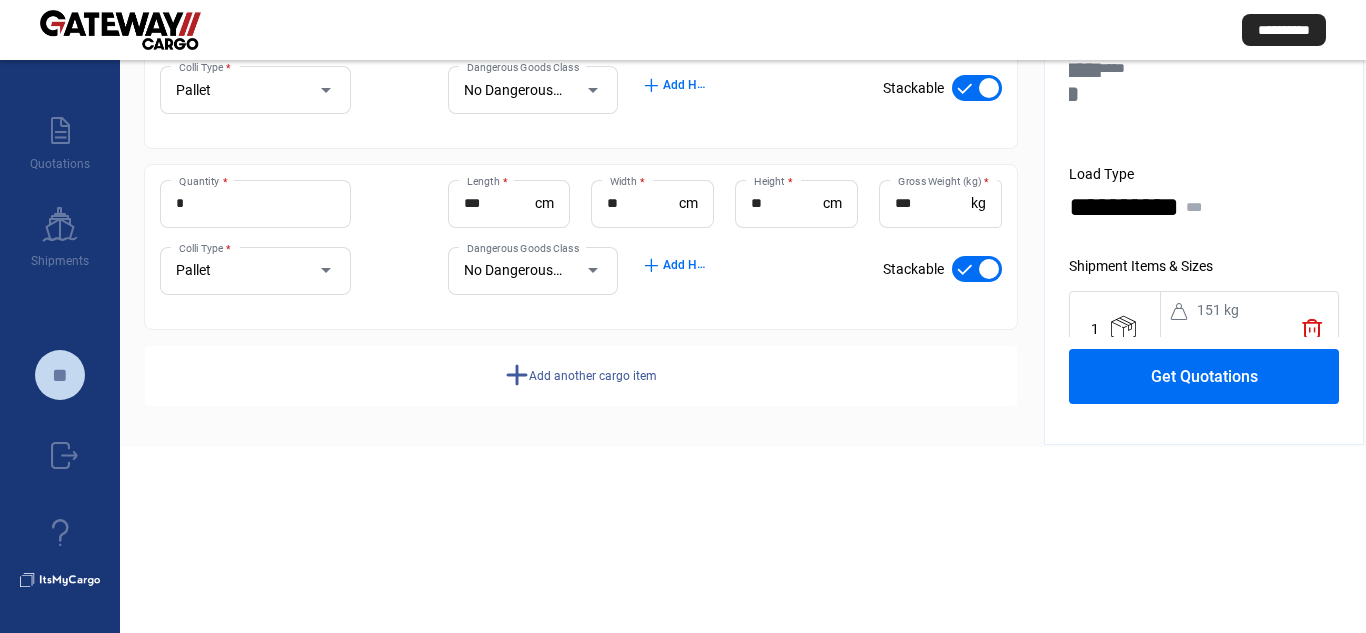 click on "add" 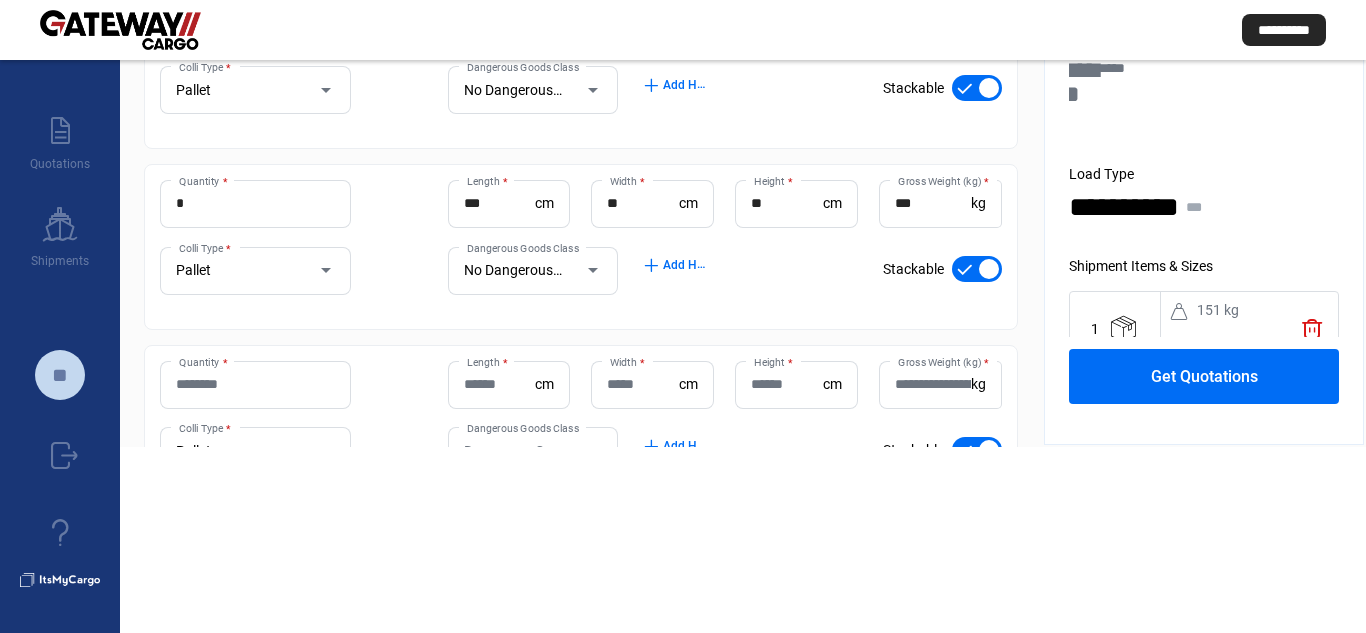 click on "Quantity *" at bounding box center [255, 384] 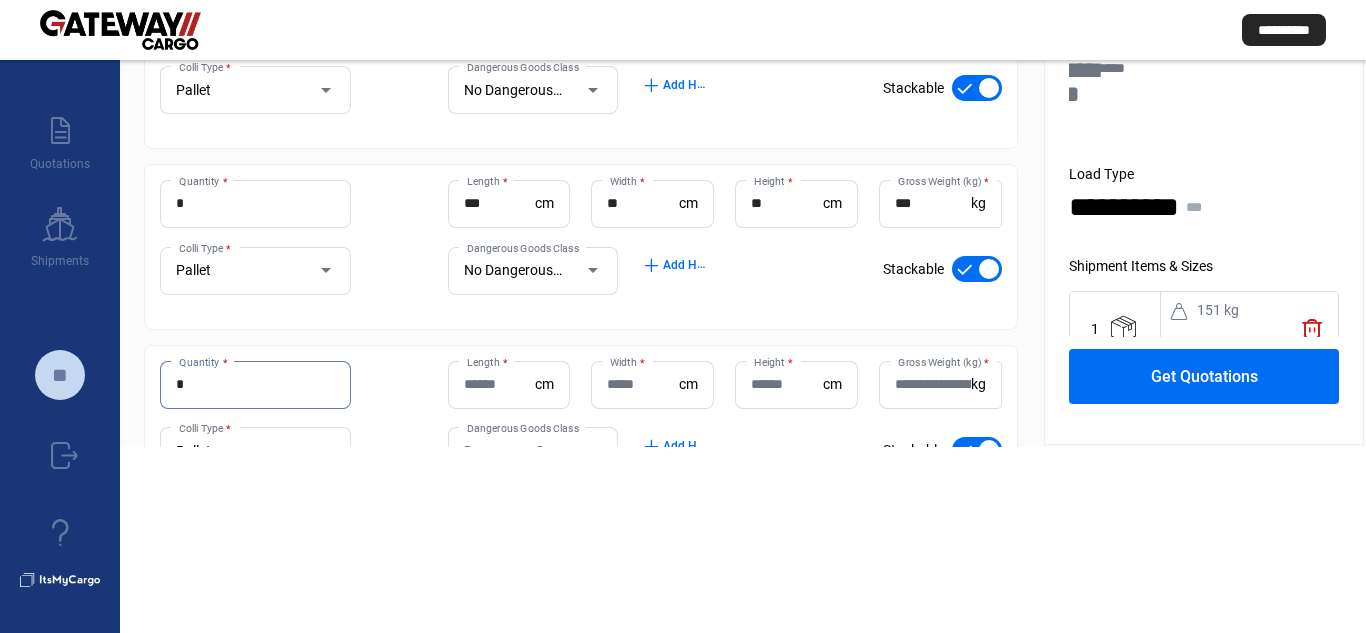 type on "*" 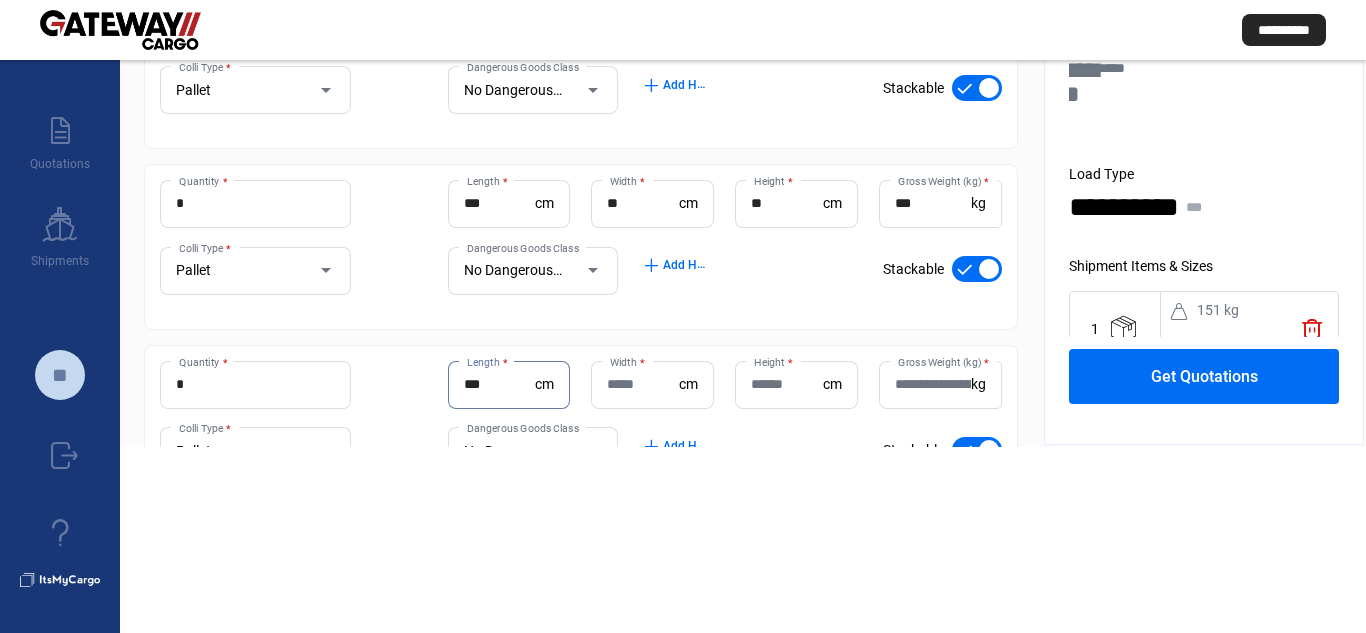 type on "***" 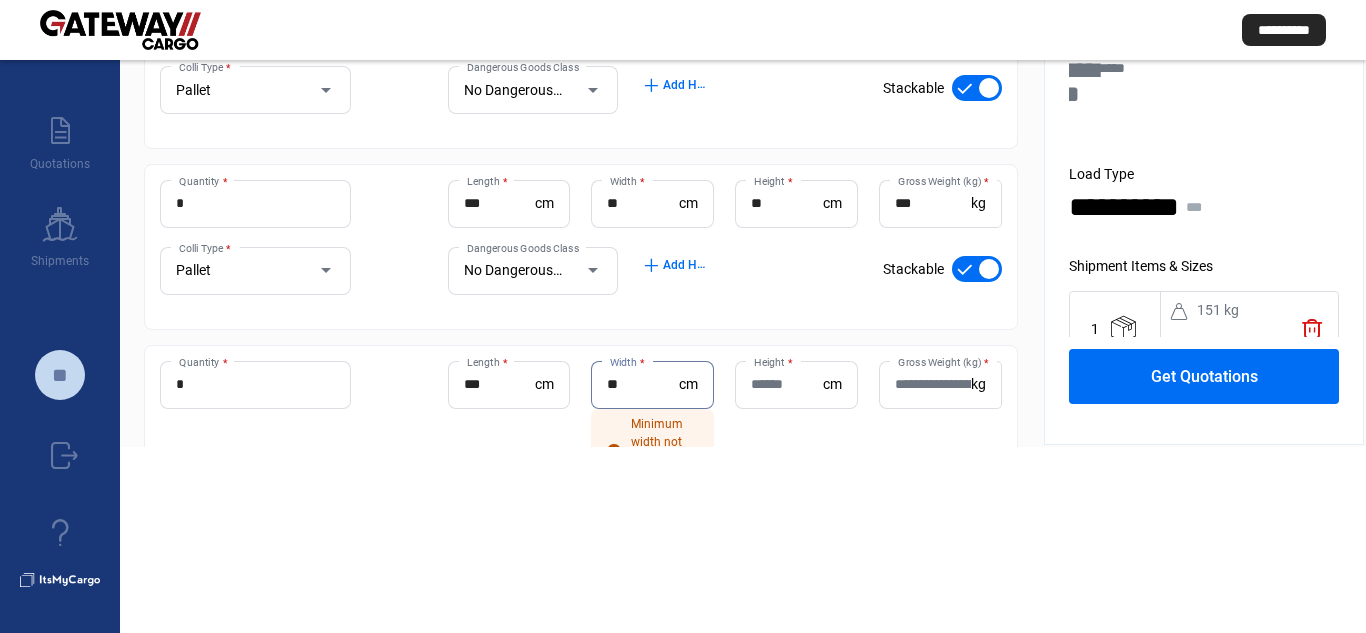 type on "**" 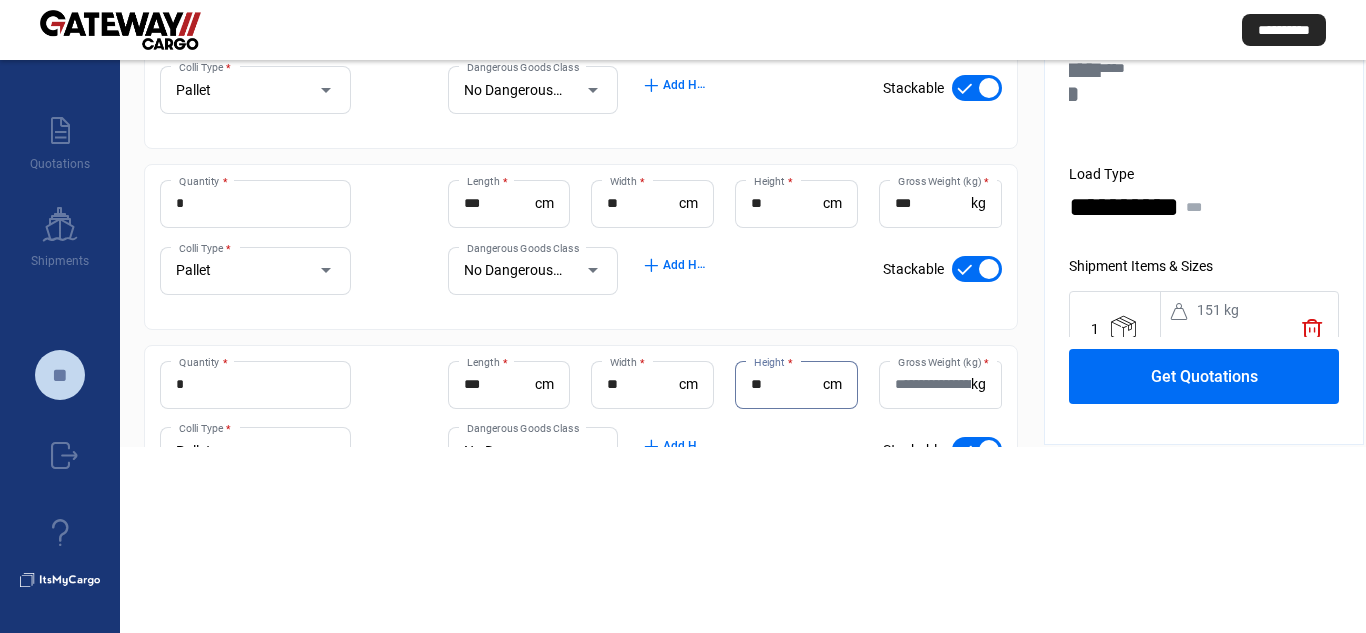 type on "**" 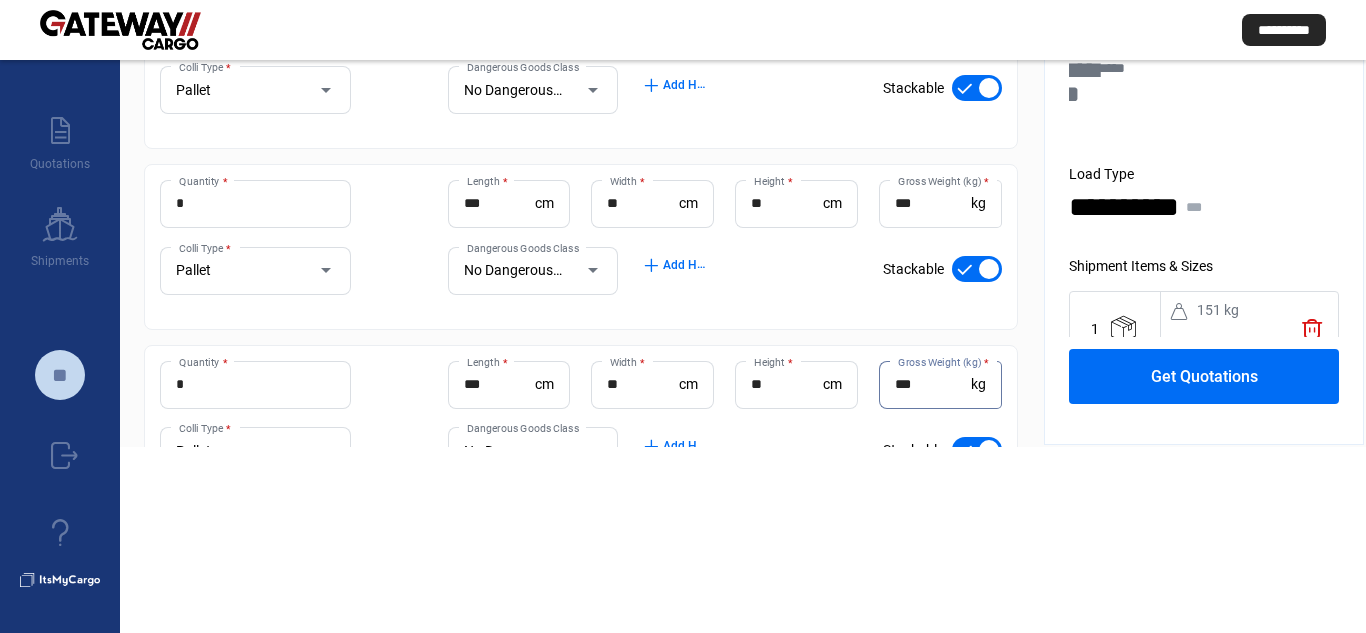 type on "***" 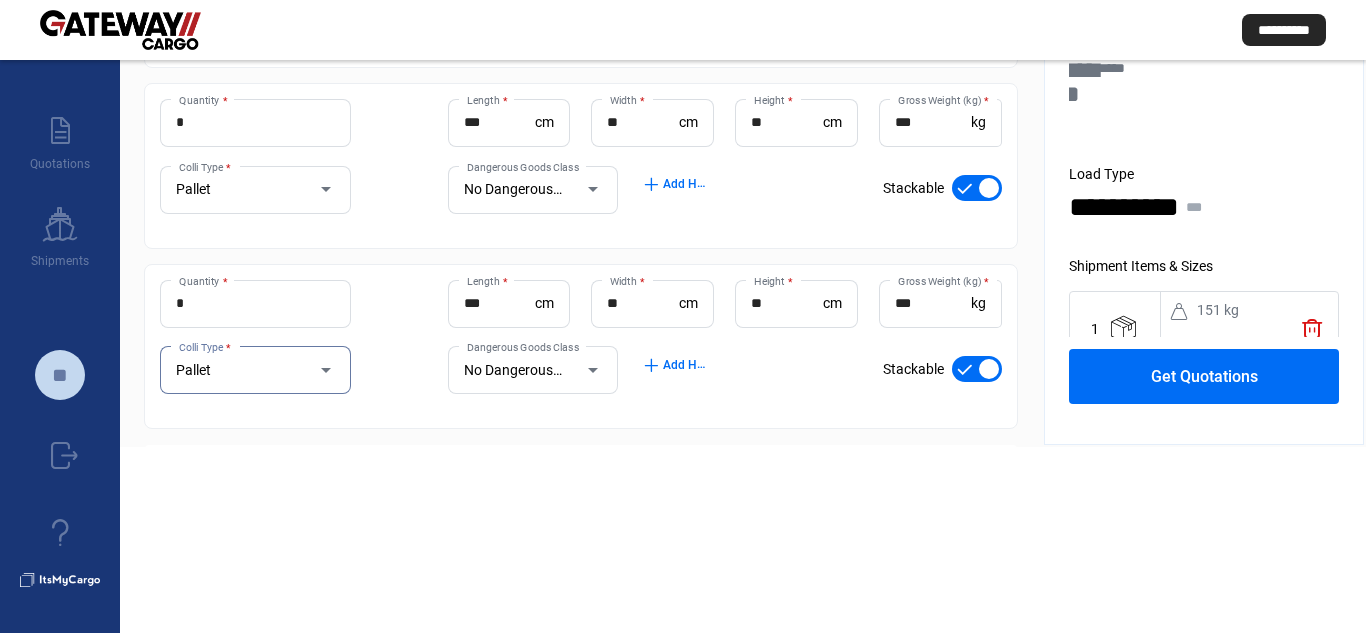 scroll, scrollTop: 452, scrollLeft: 0, axis: vertical 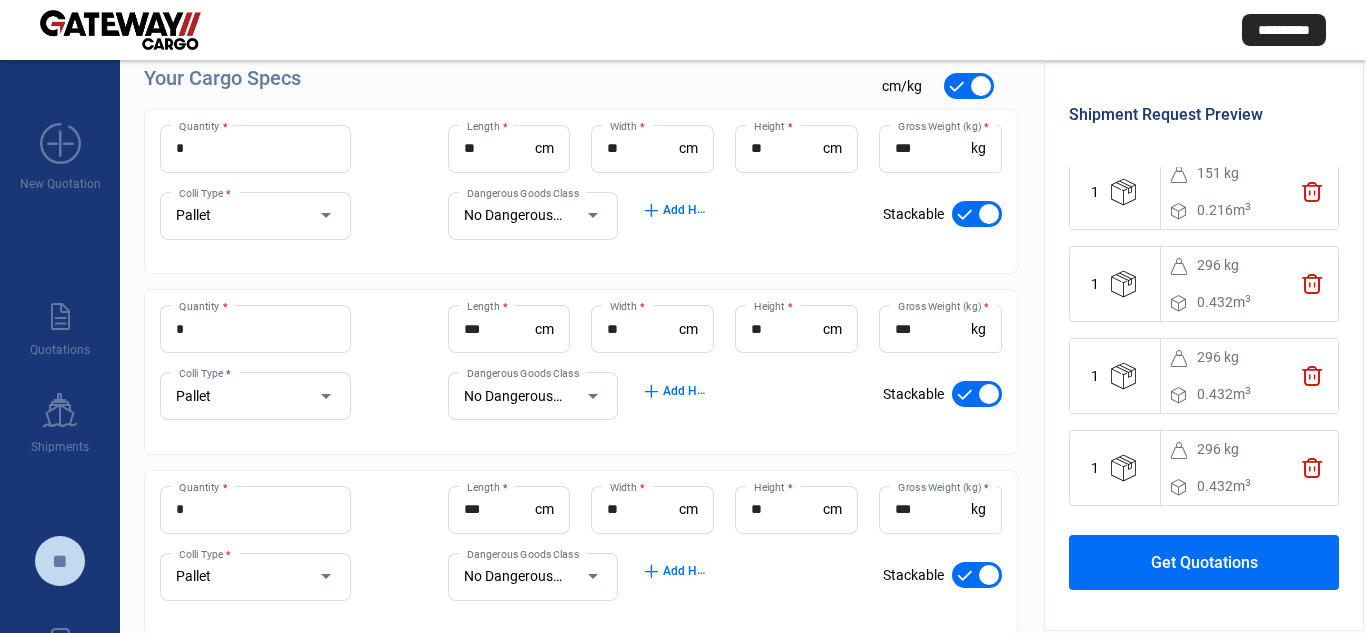 click on "Get Quotations" 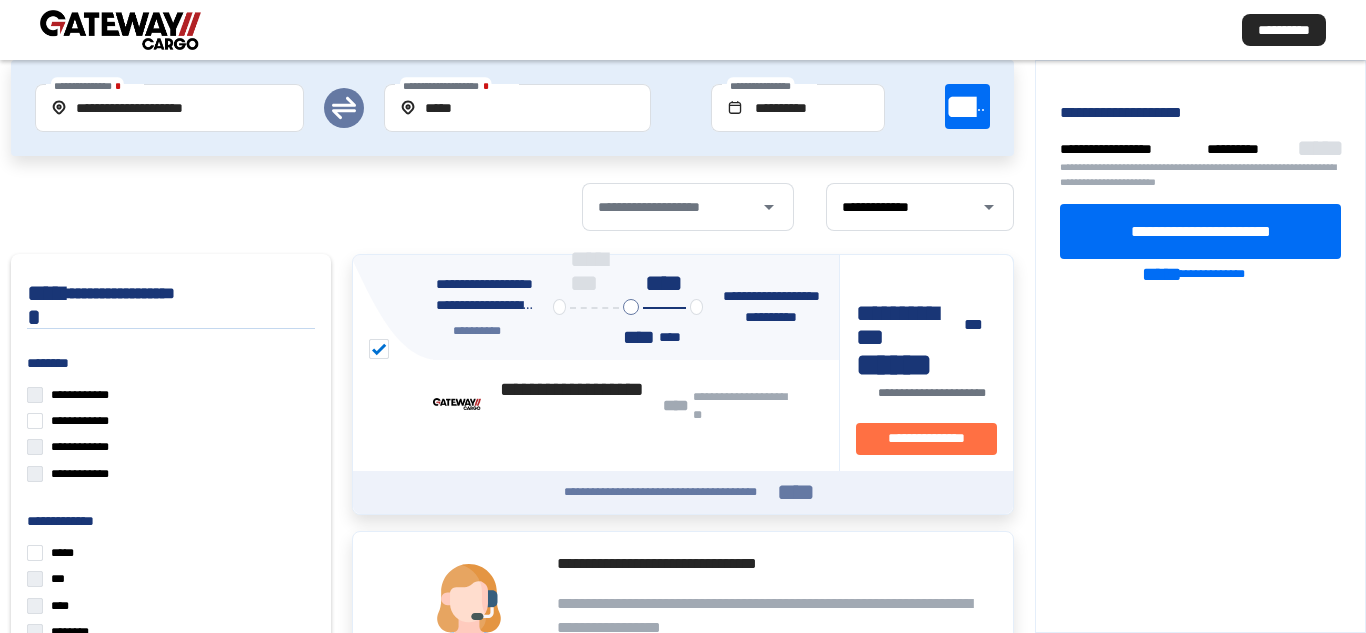 scroll, scrollTop: 100, scrollLeft: 0, axis: vertical 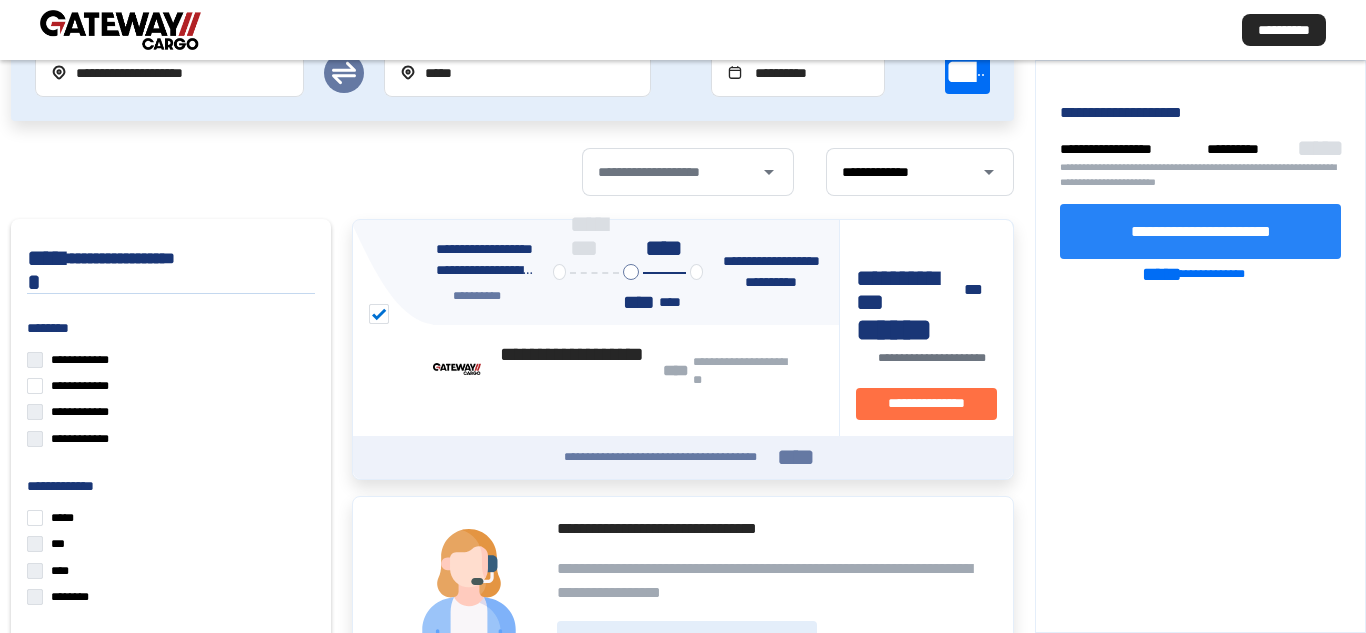 click on "**********" 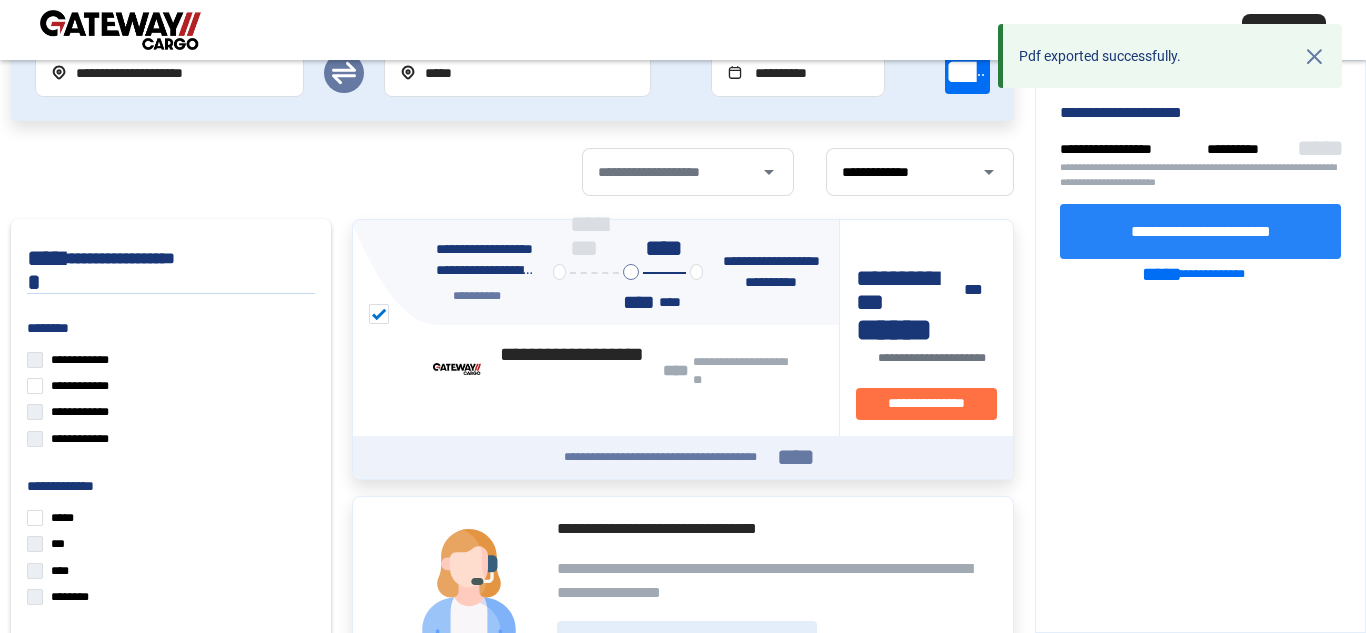 click on "Pdf exported successfully.  Need Help?" at bounding box center (1157, 56) 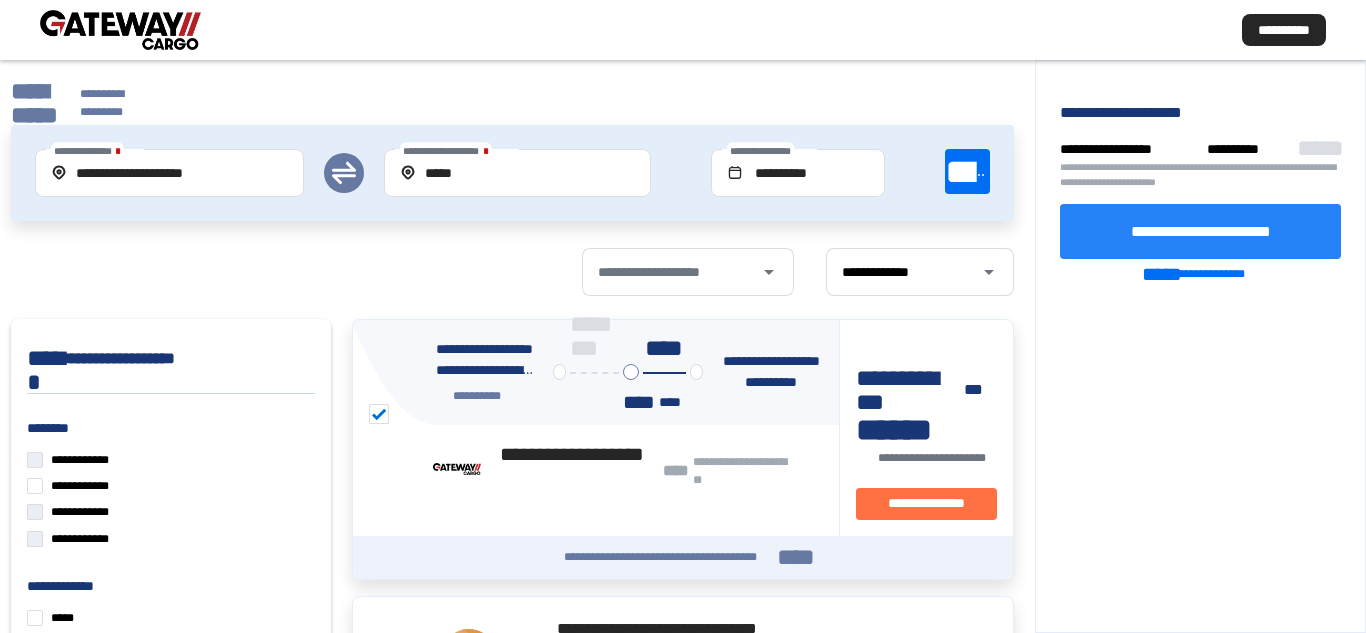 click on "**********" 